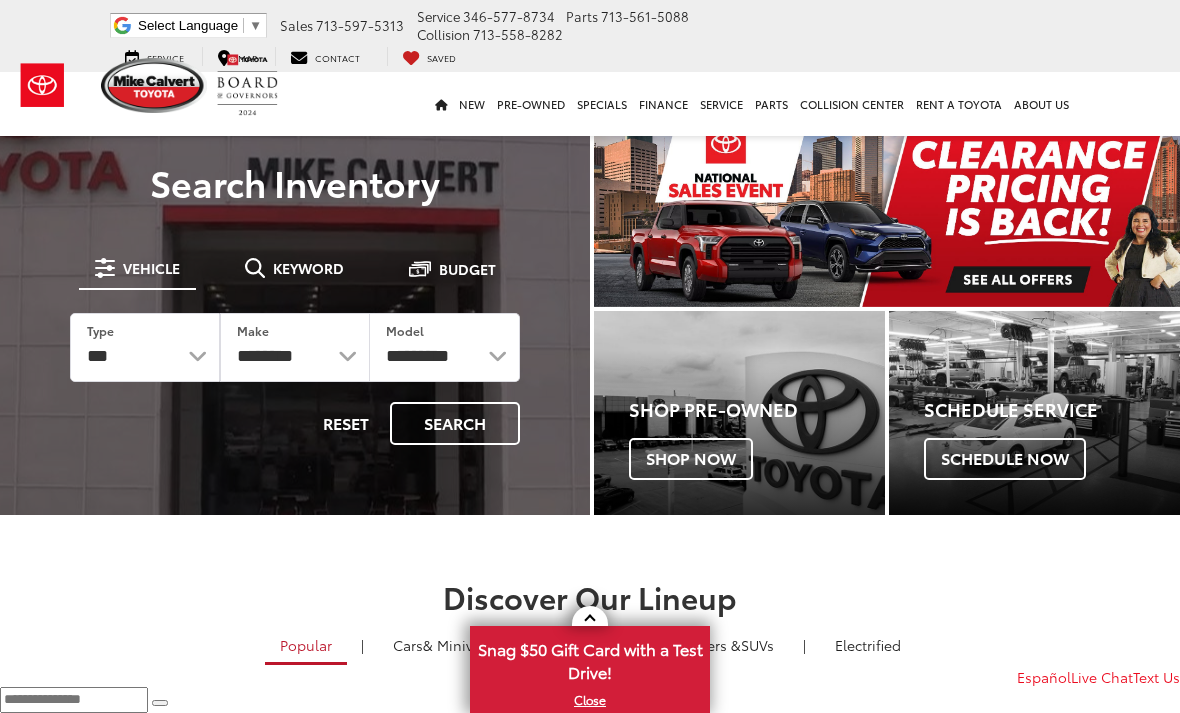 scroll, scrollTop: 0, scrollLeft: 0, axis: both 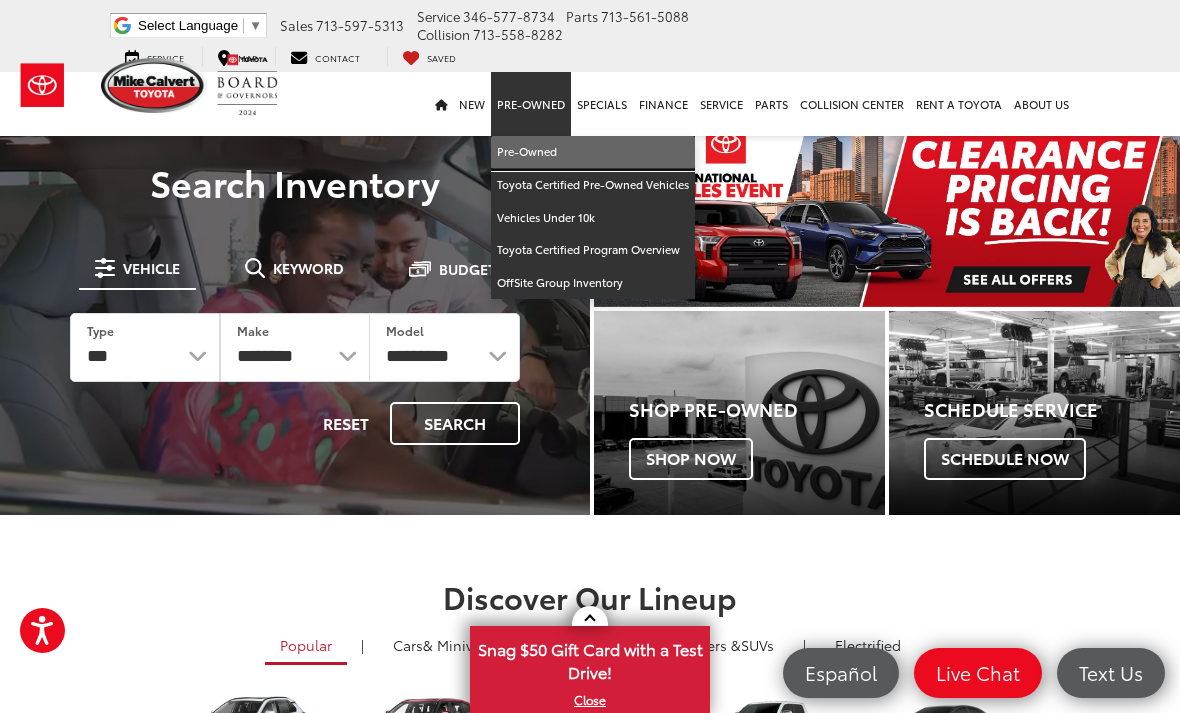 click on "Pre-Owned" at bounding box center [593, 152] 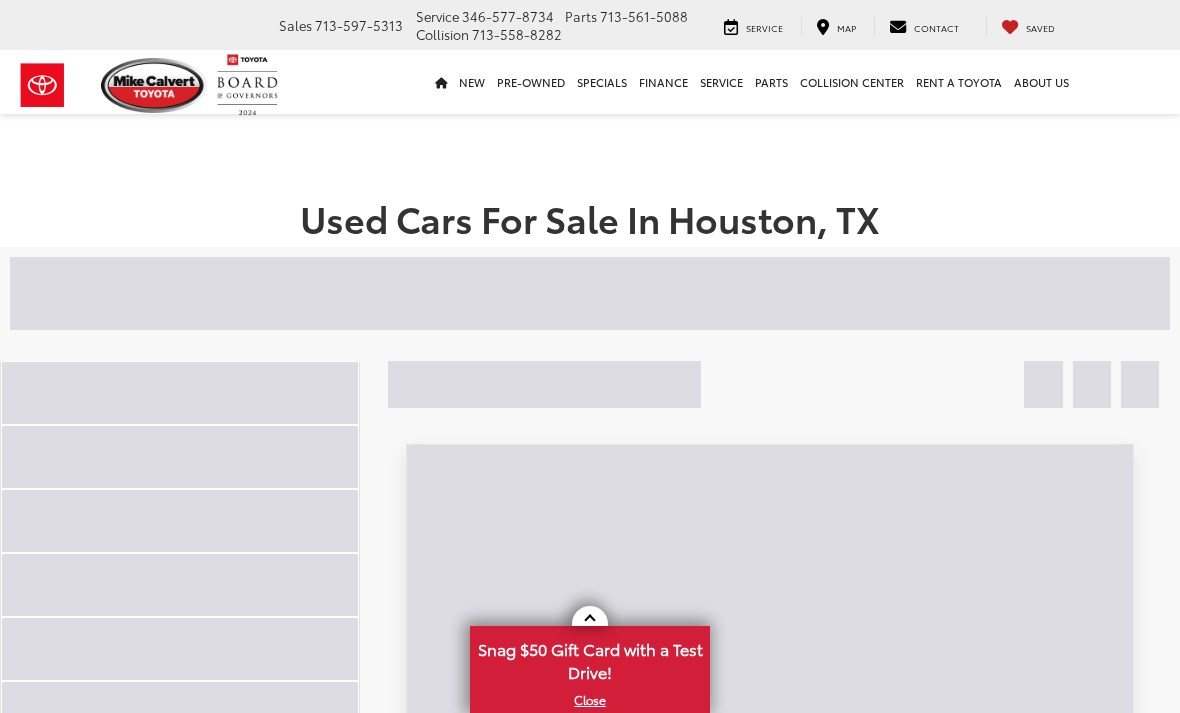 scroll, scrollTop: 0, scrollLeft: 0, axis: both 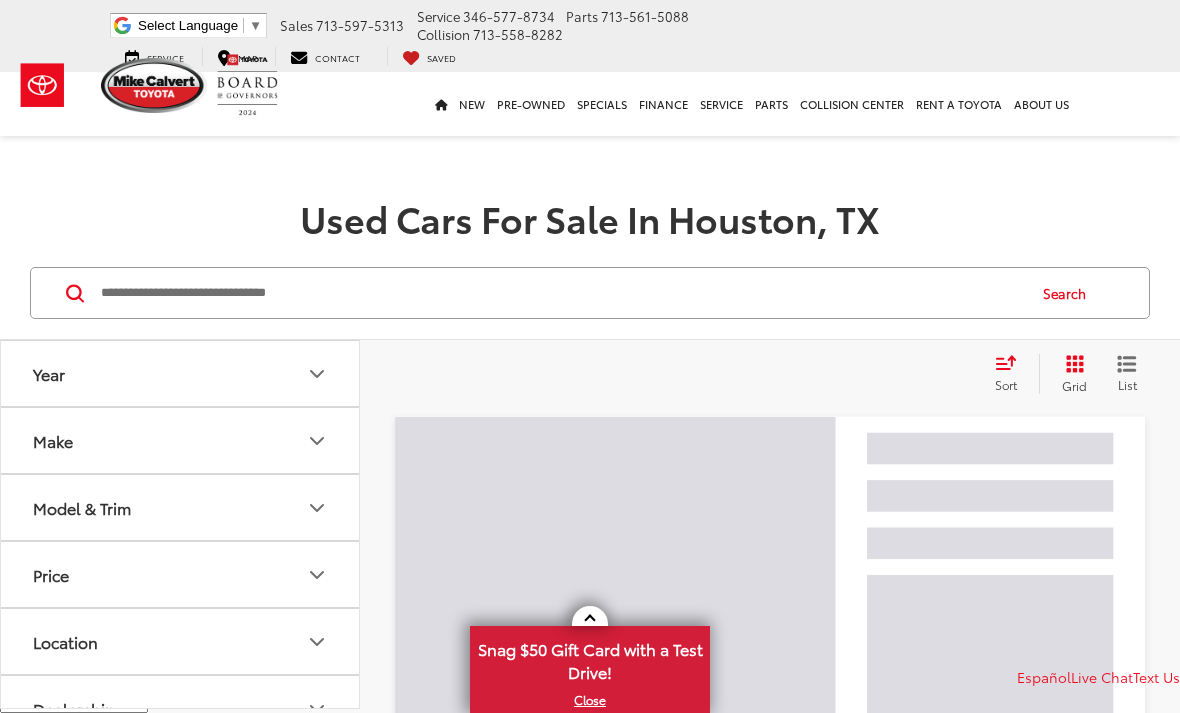 click at bounding box center (561, 293) 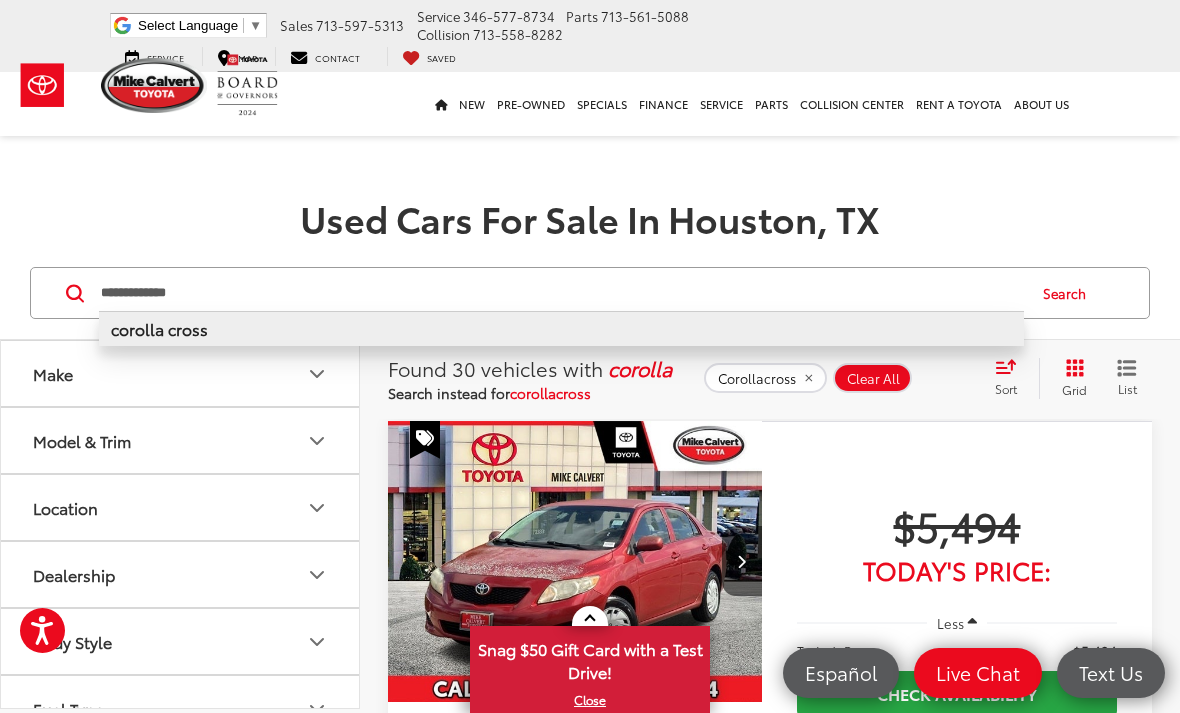 click on "corolla cross" at bounding box center [159, 328] 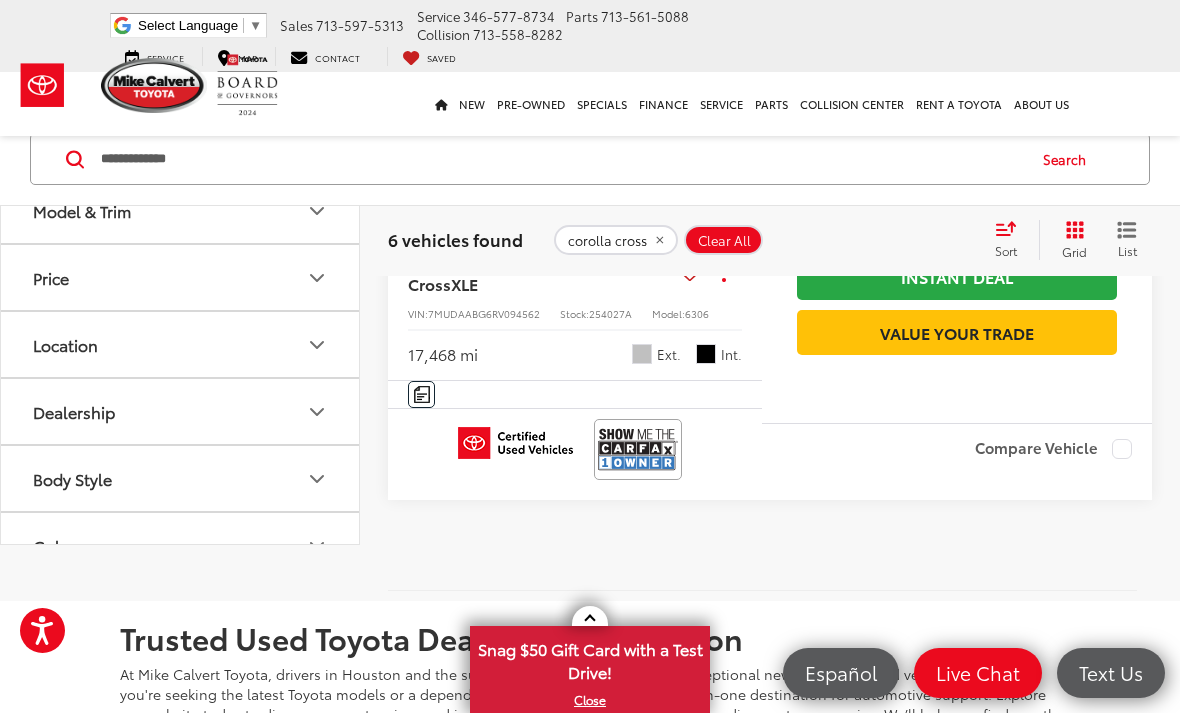 scroll, scrollTop: 3369, scrollLeft: 0, axis: vertical 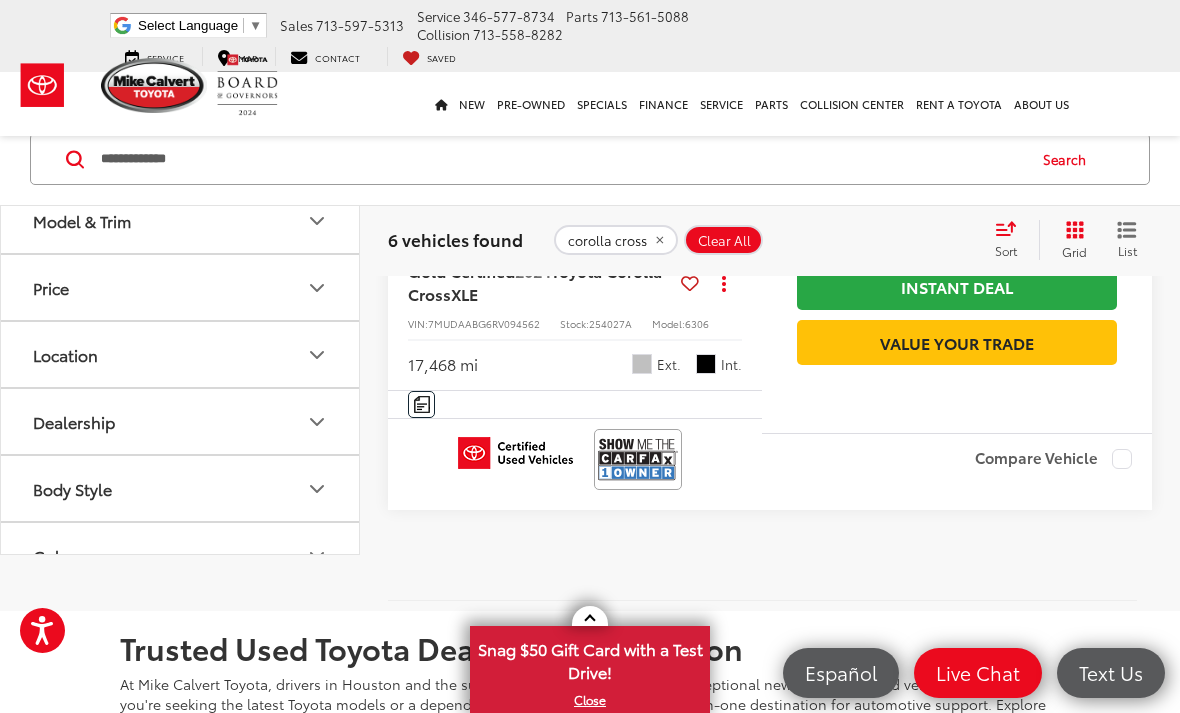 click at bounding box center [742, 100] 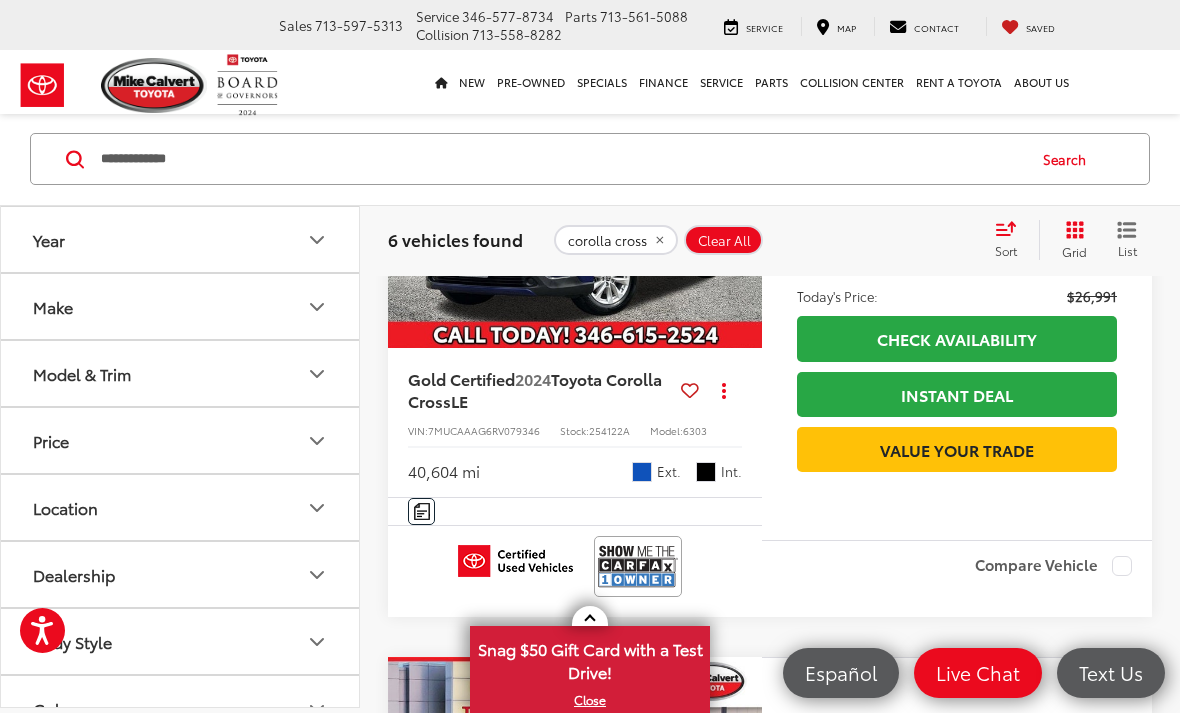 scroll, scrollTop: 2119, scrollLeft: 0, axis: vertical 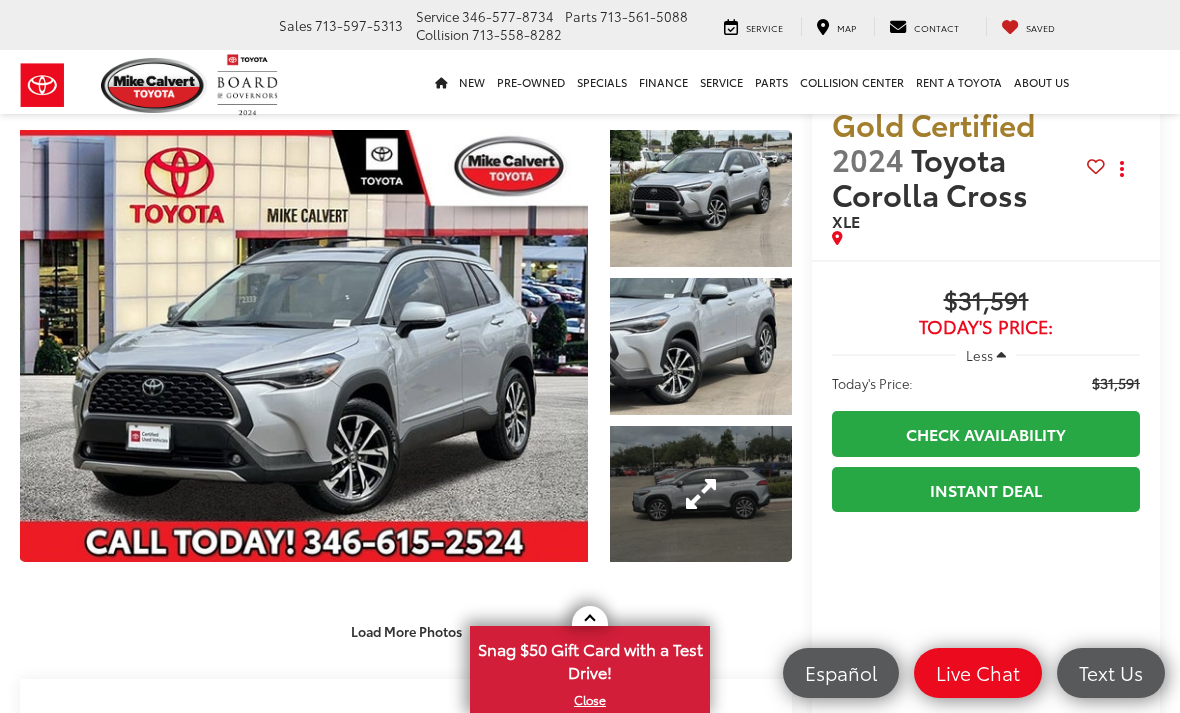 click at bounding box center [701, 494] 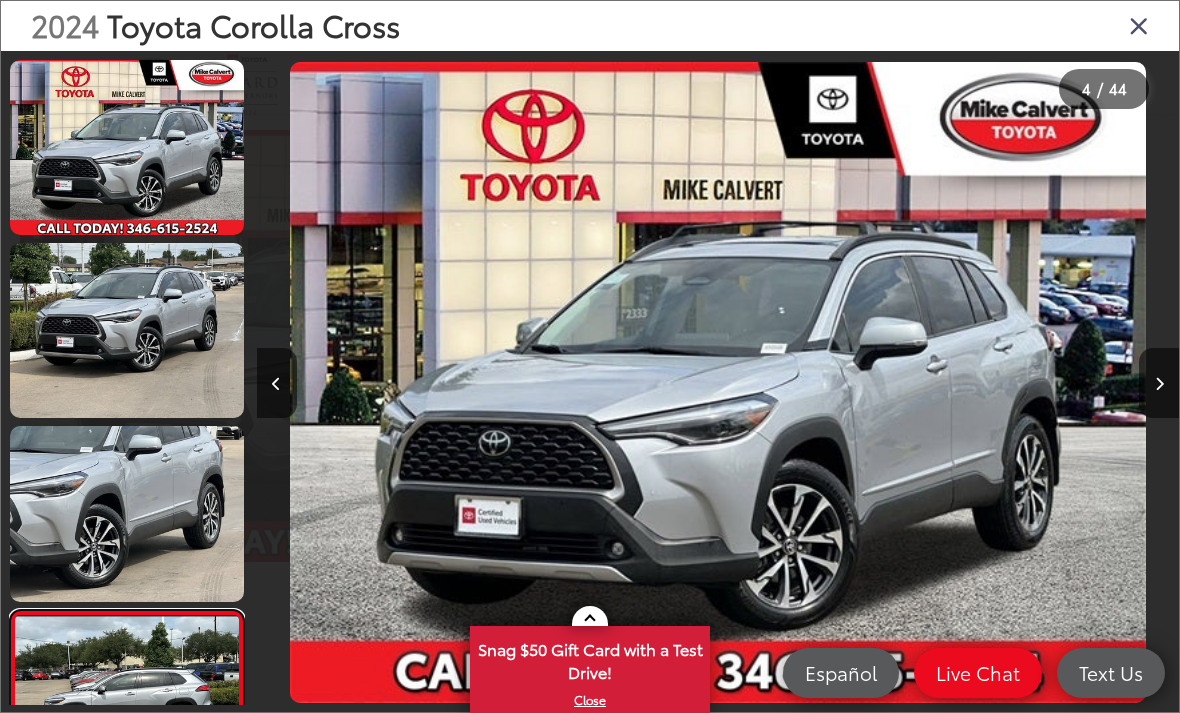 scroll, scrollTop: 0, scrollLeft: 2634, axis: horizontal 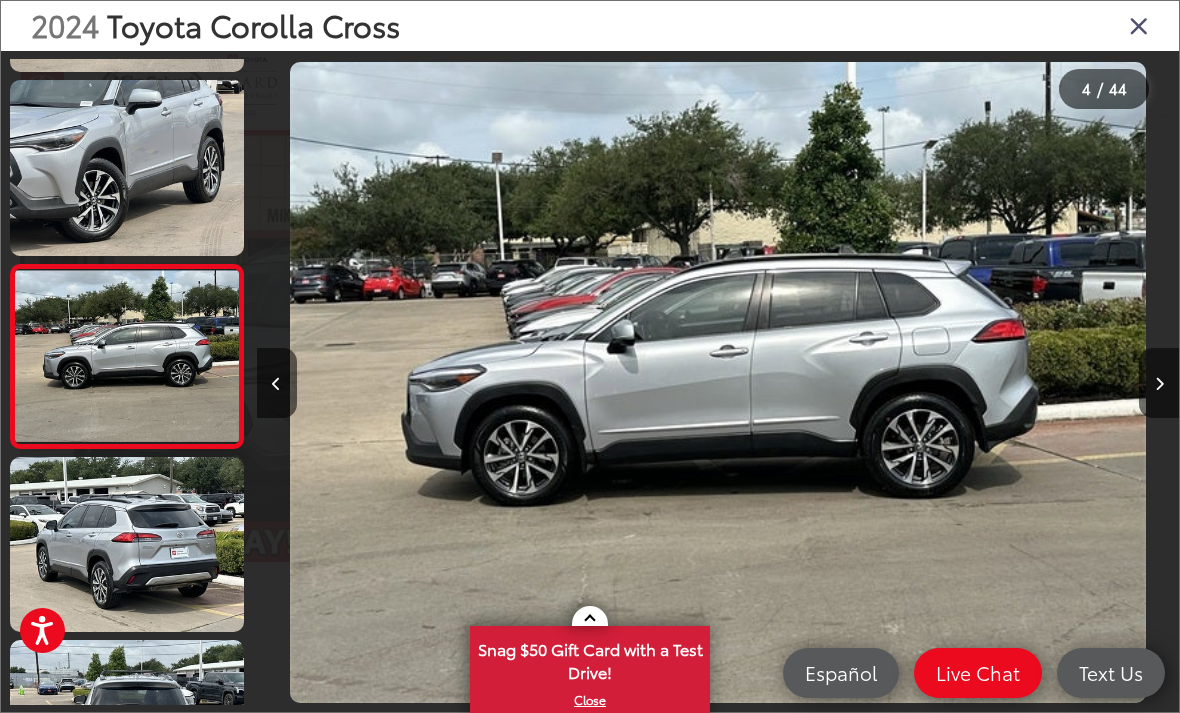 click at bounding box center (1063, 382) 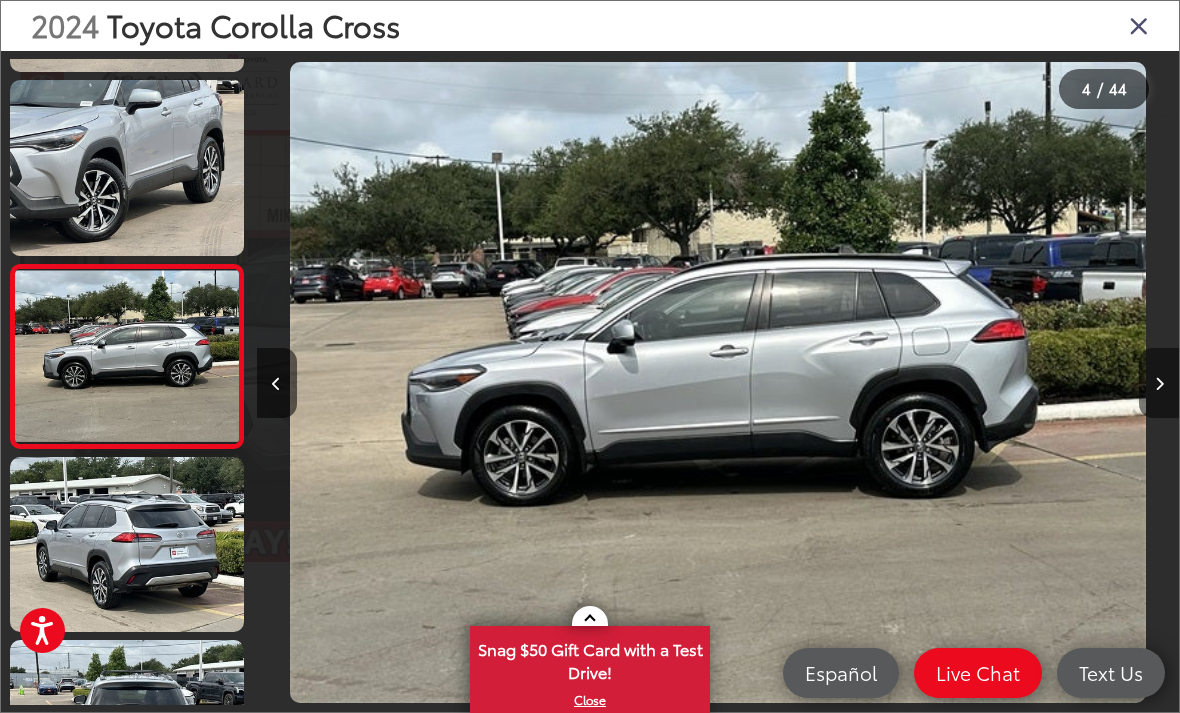 click at bounding box center [1159, 383] 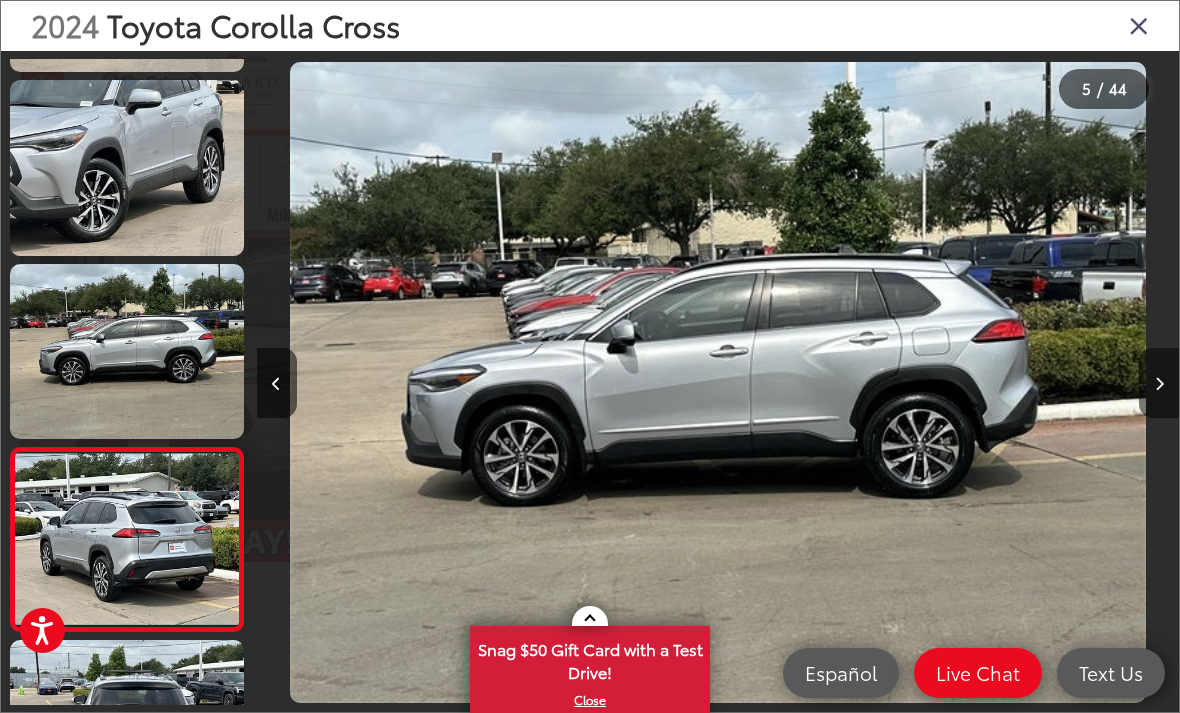 scroll, scrollTop: 512, scrollLeft: 0, axis: vertical 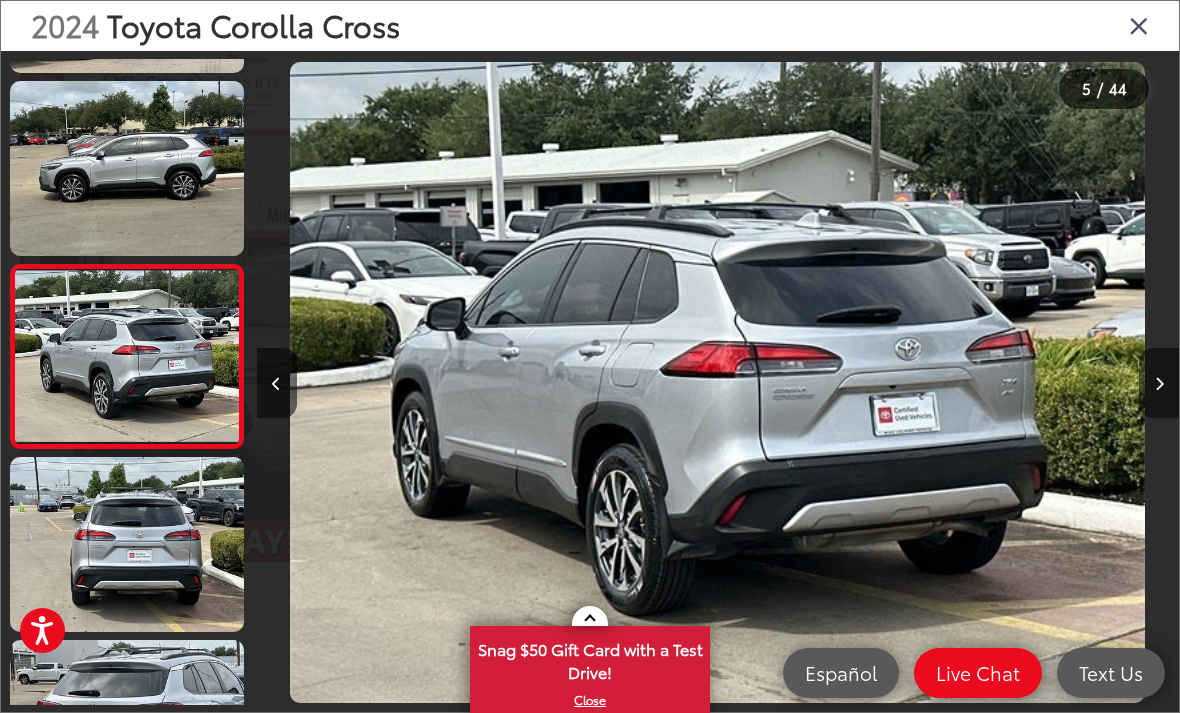 click at bounding box center (1159, 383) 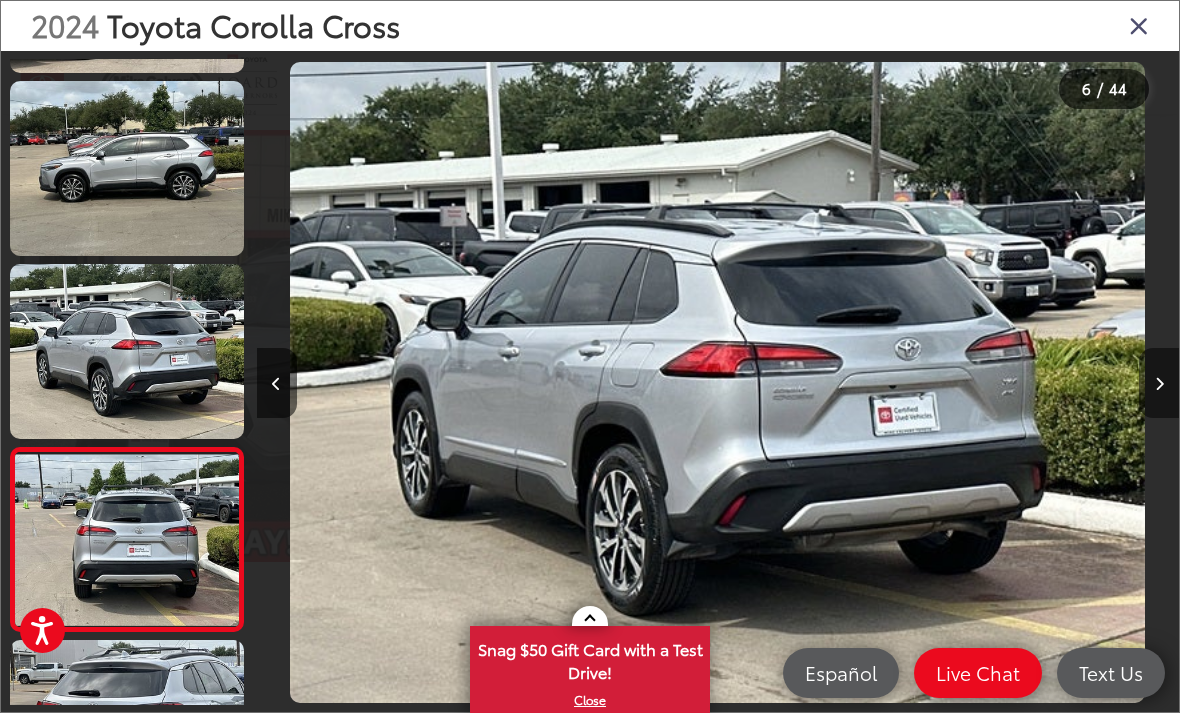 scroll, scrollTop: 0, scrollLeft: 4527, axis: horizontal 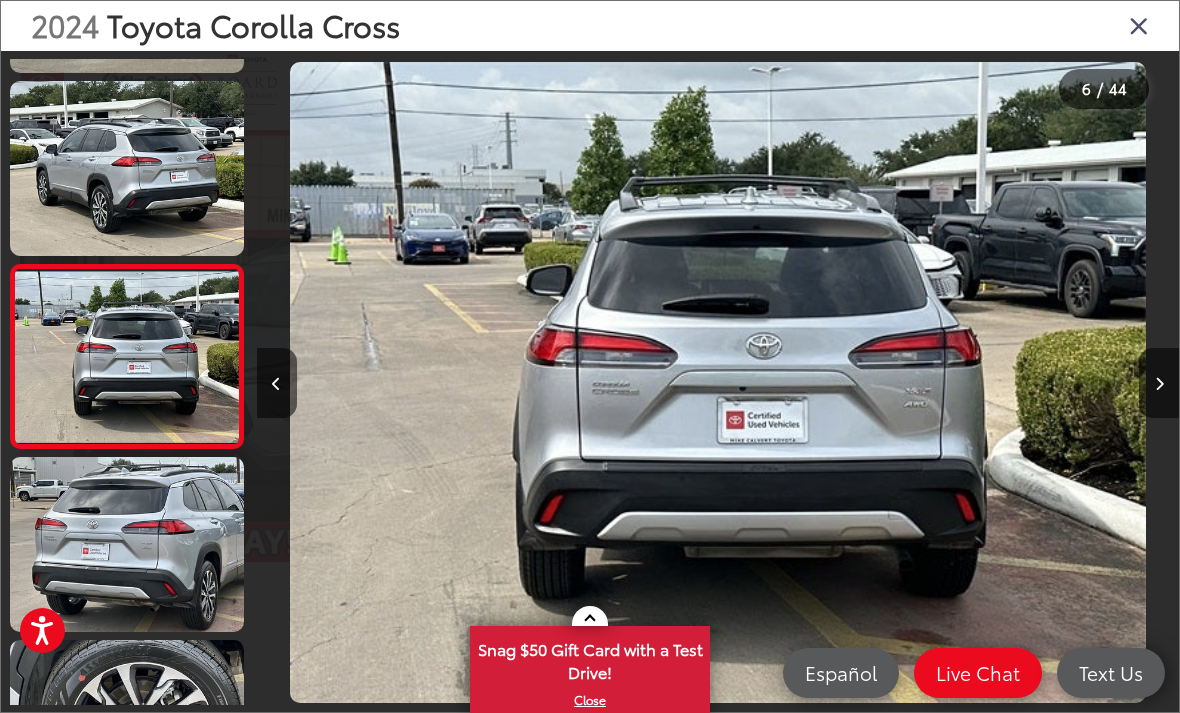 click at bounding box center (1139, 25) 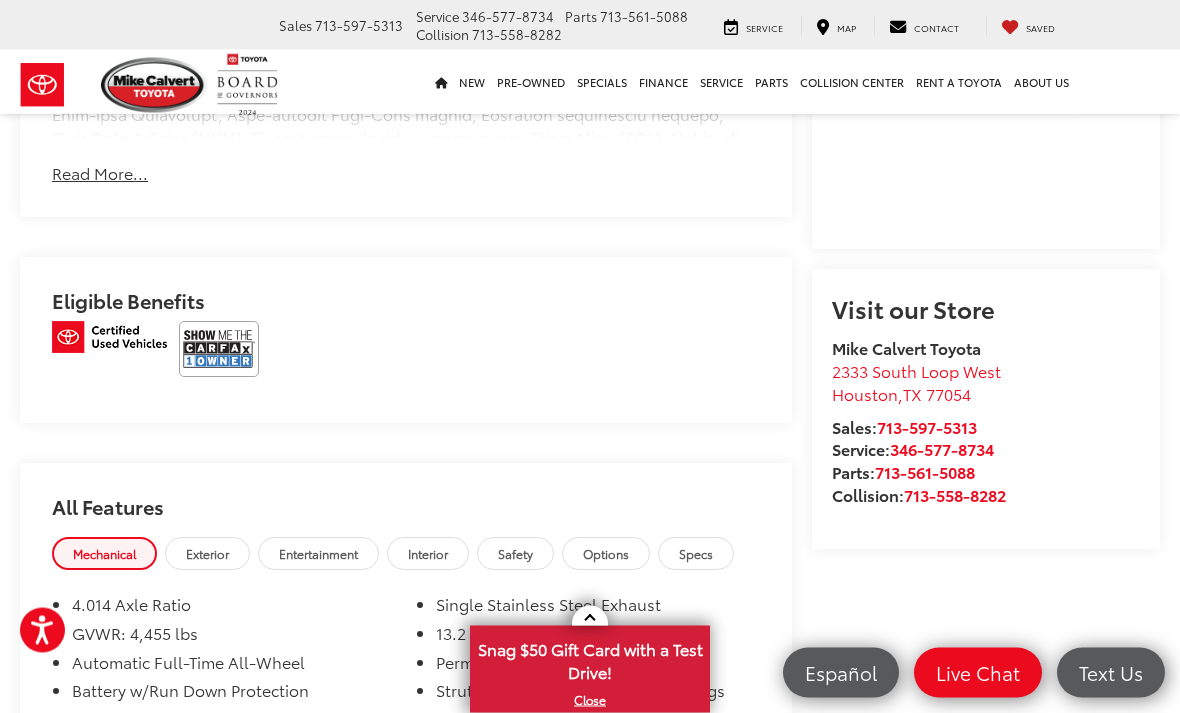 scroll, scrollTop: 1779, scrollLeft: 0, axis: vertical 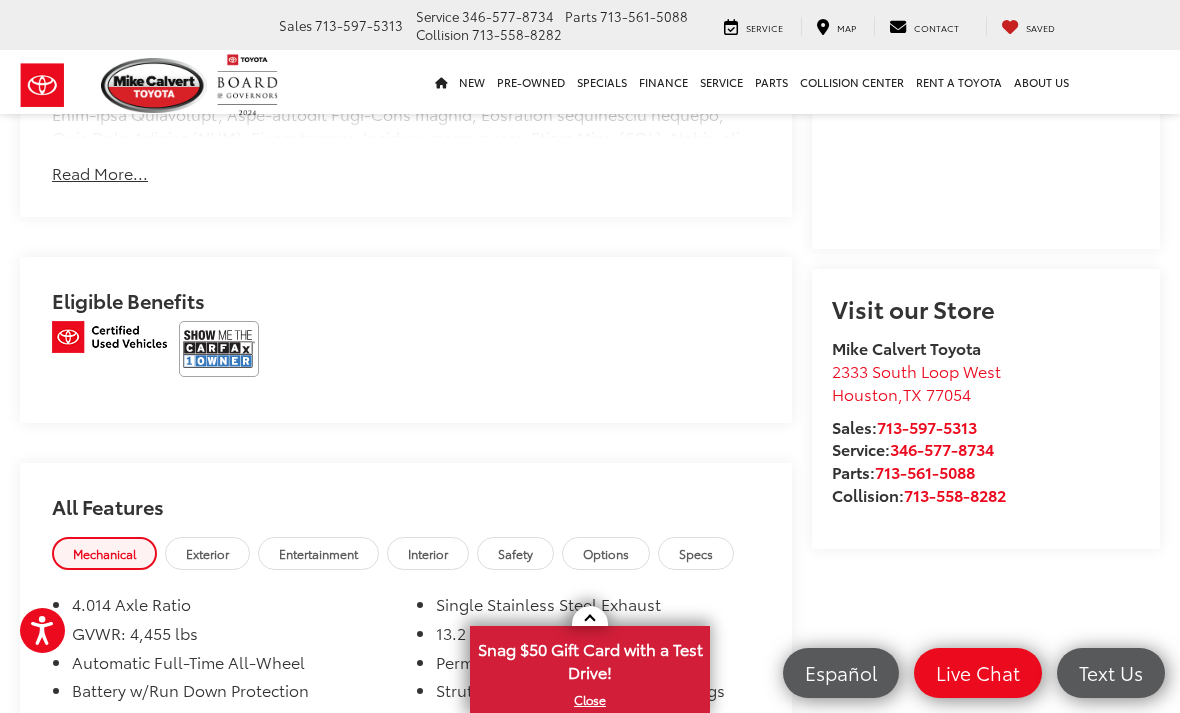 click at bounding box center [219, 349] 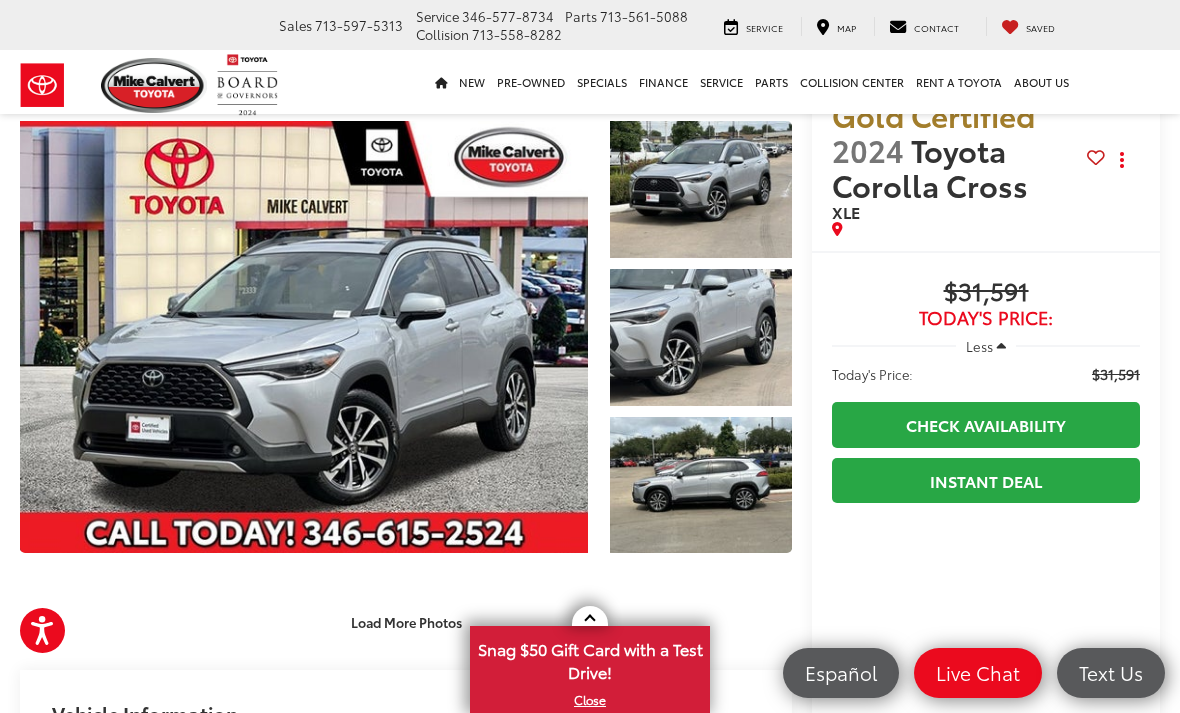 scroll, scrollTop: 0, scrollLeft: 0, axis: both 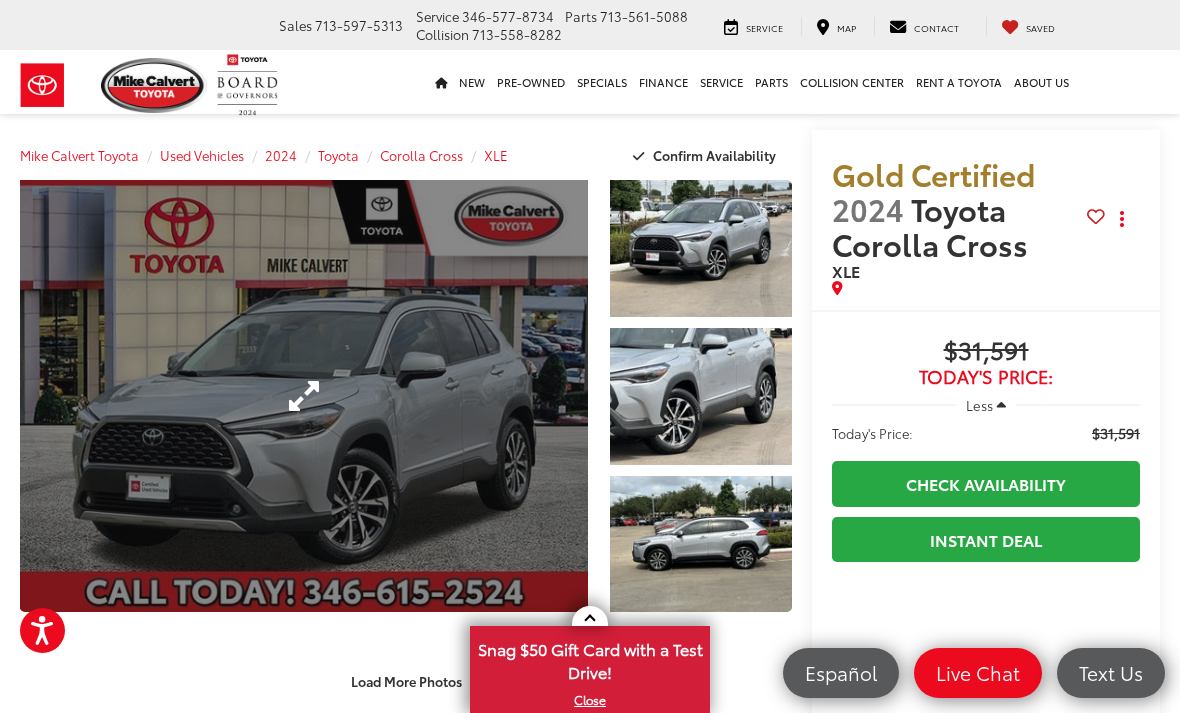 click at bounding box center [304, 396] 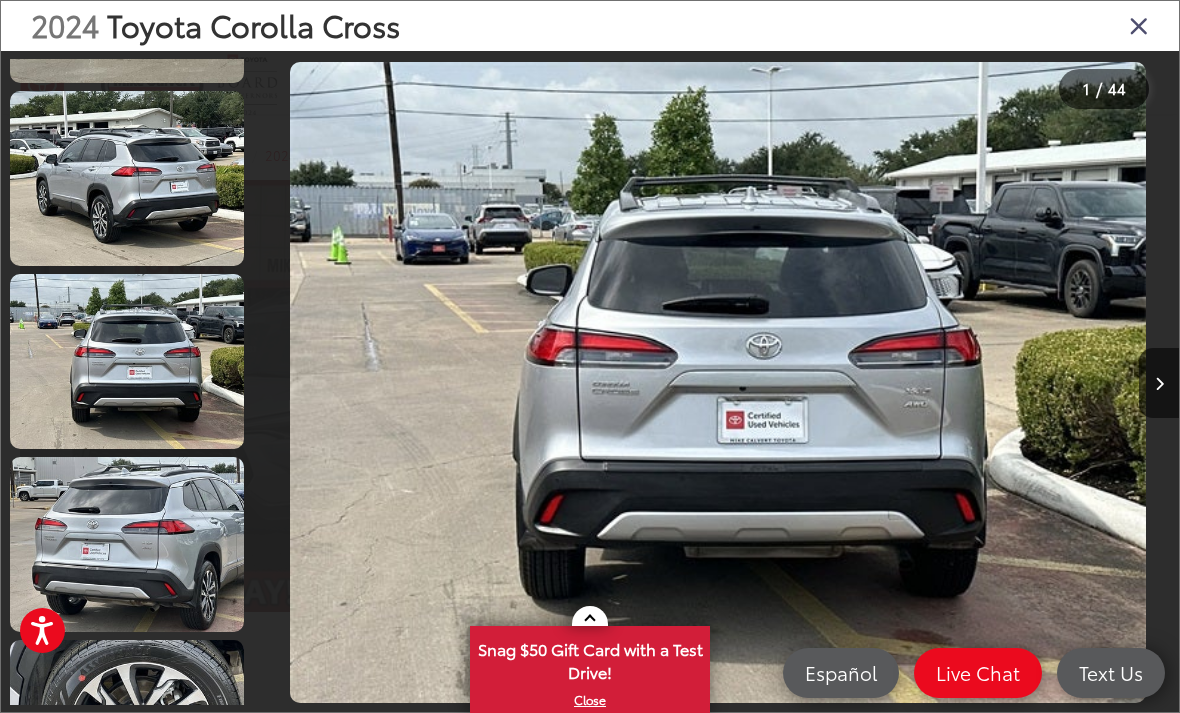 scroll, scrollTop: 0, scrollLeft: 0, axis: both 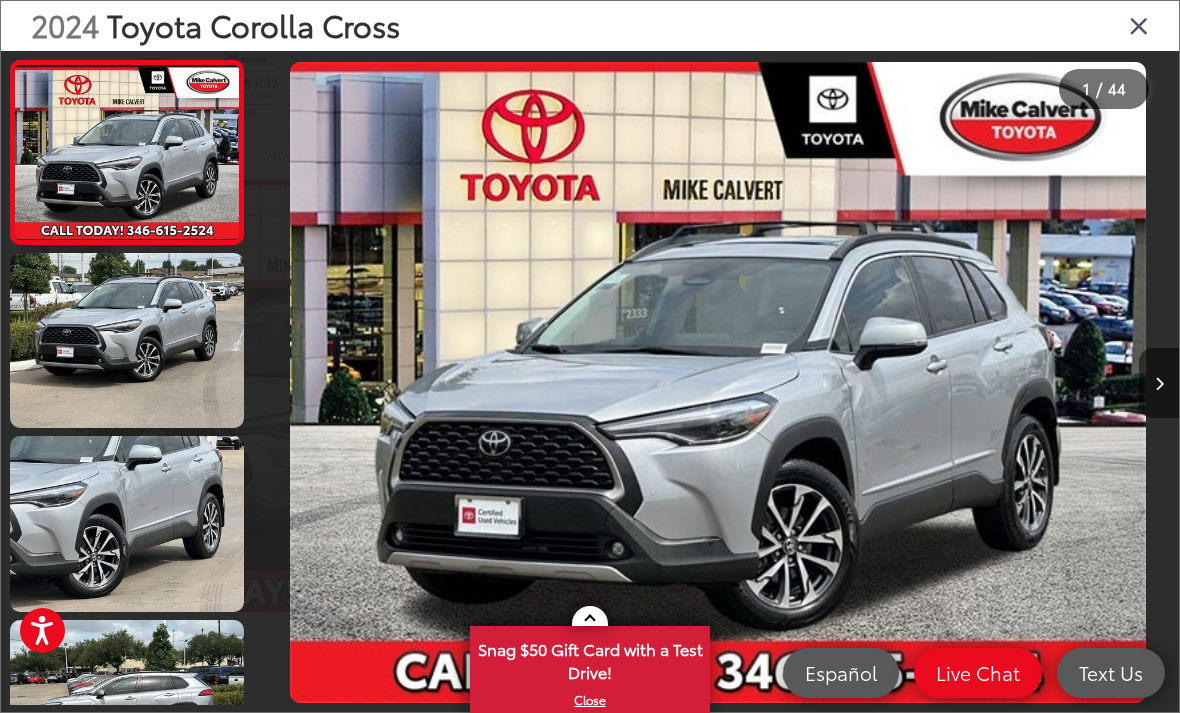 click at bounding box center (1159, 383) 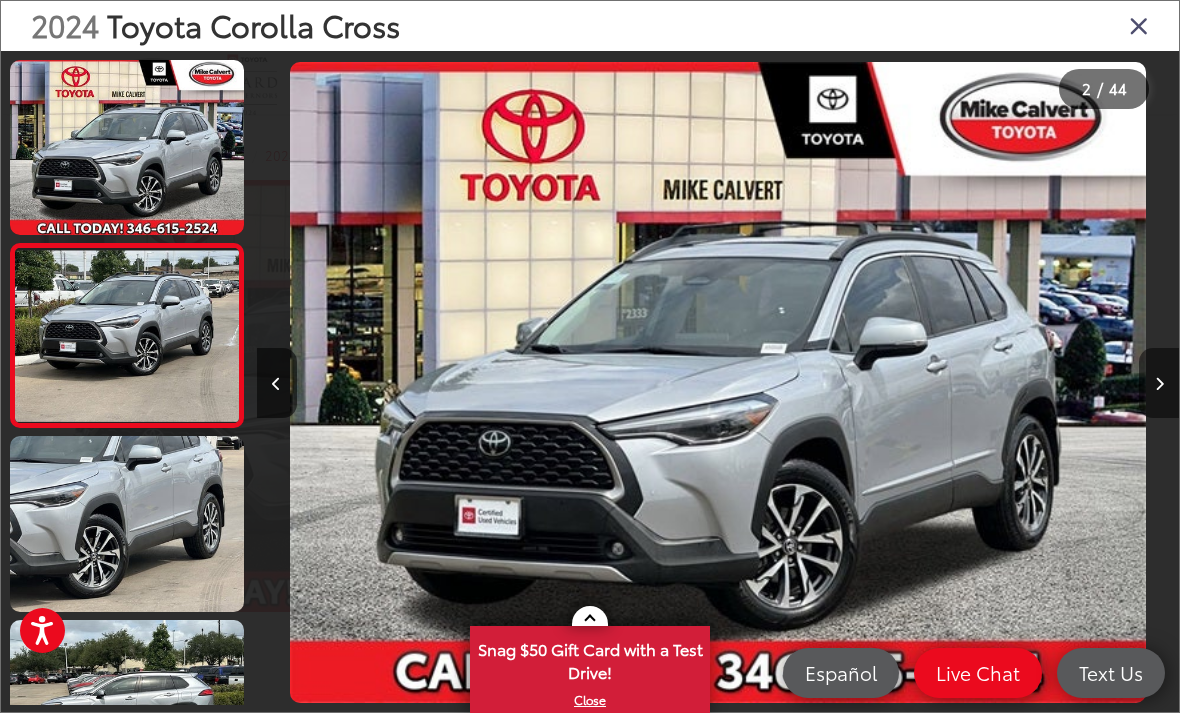 scroll, scrollTop: 0, scrollLeft: 837, axis: horizontal 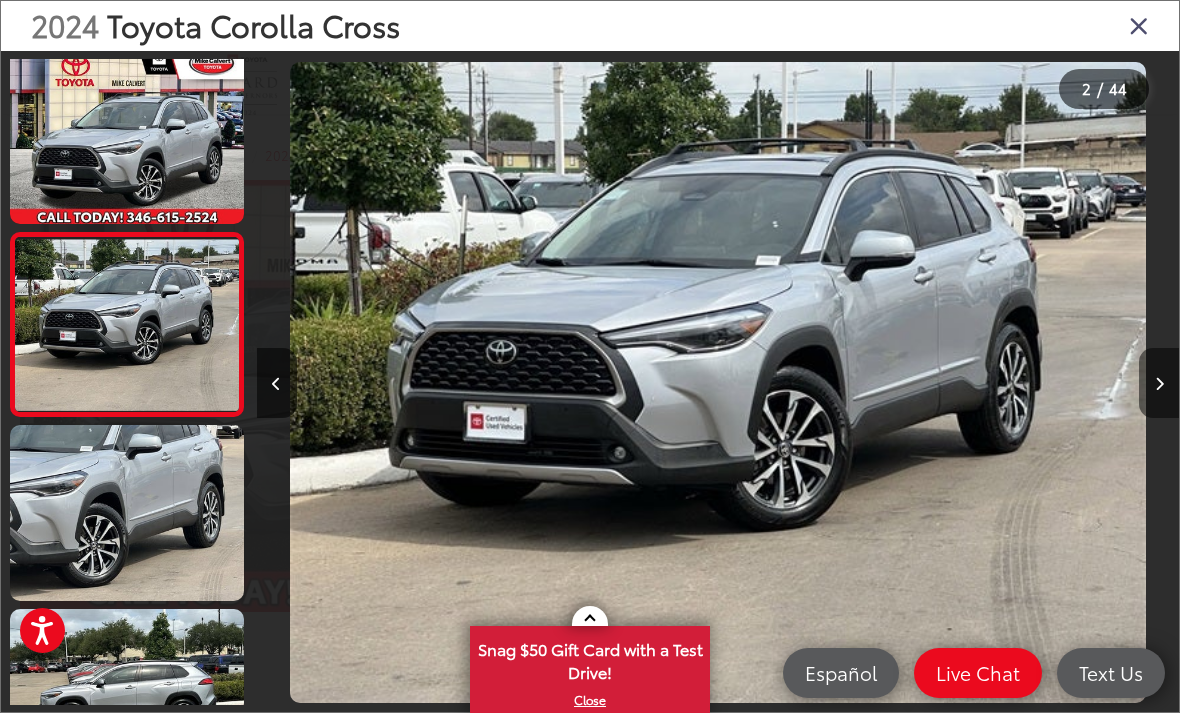 click at bounding box center (1159, 383) 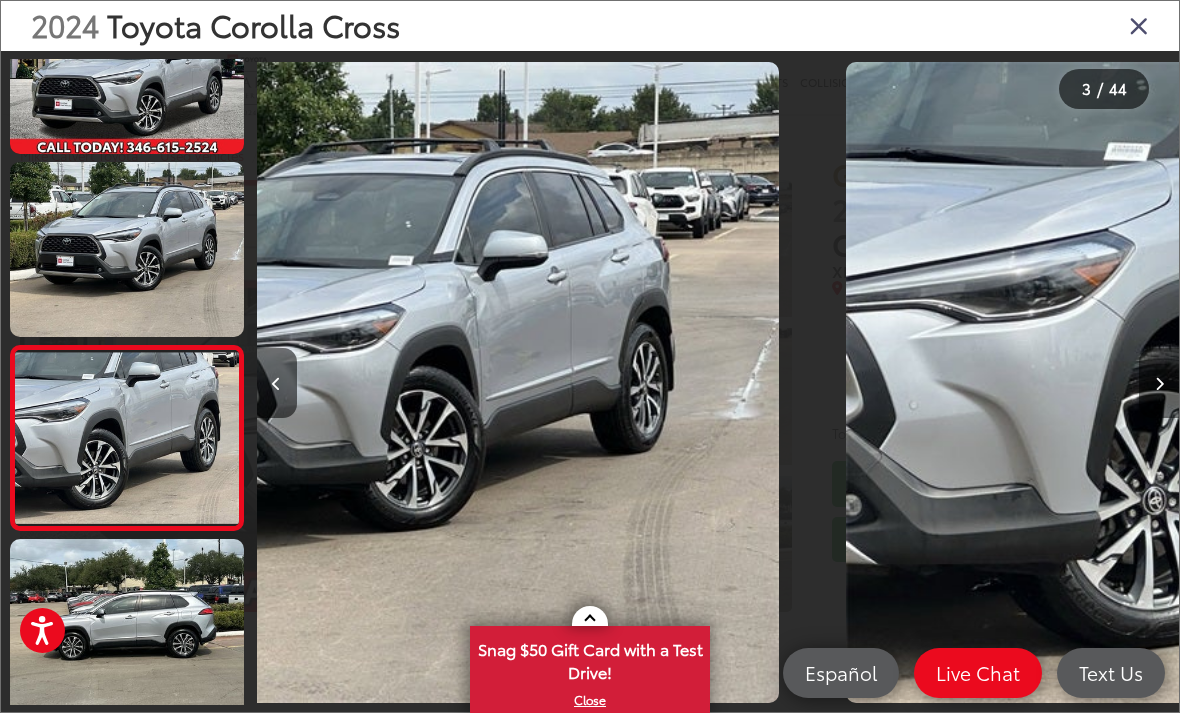 scroll, scrollTop: 0, scrollLeft: 1776, axis: horizontal 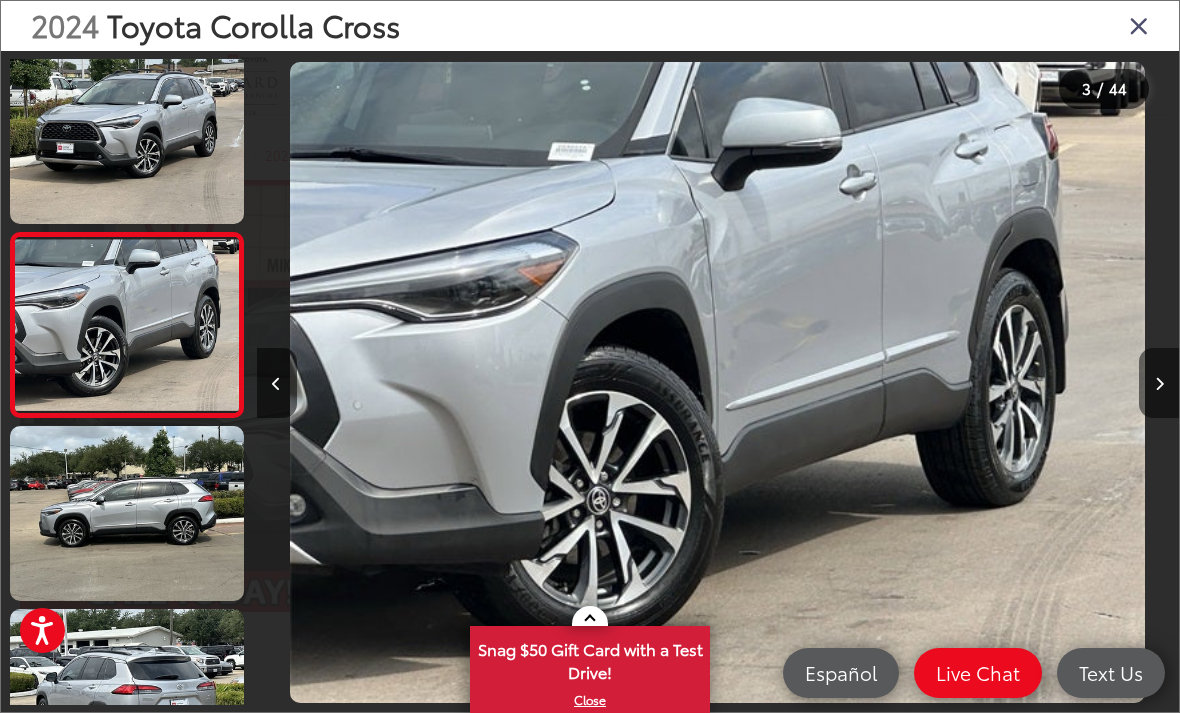 click at bounding box center (1159, 383) 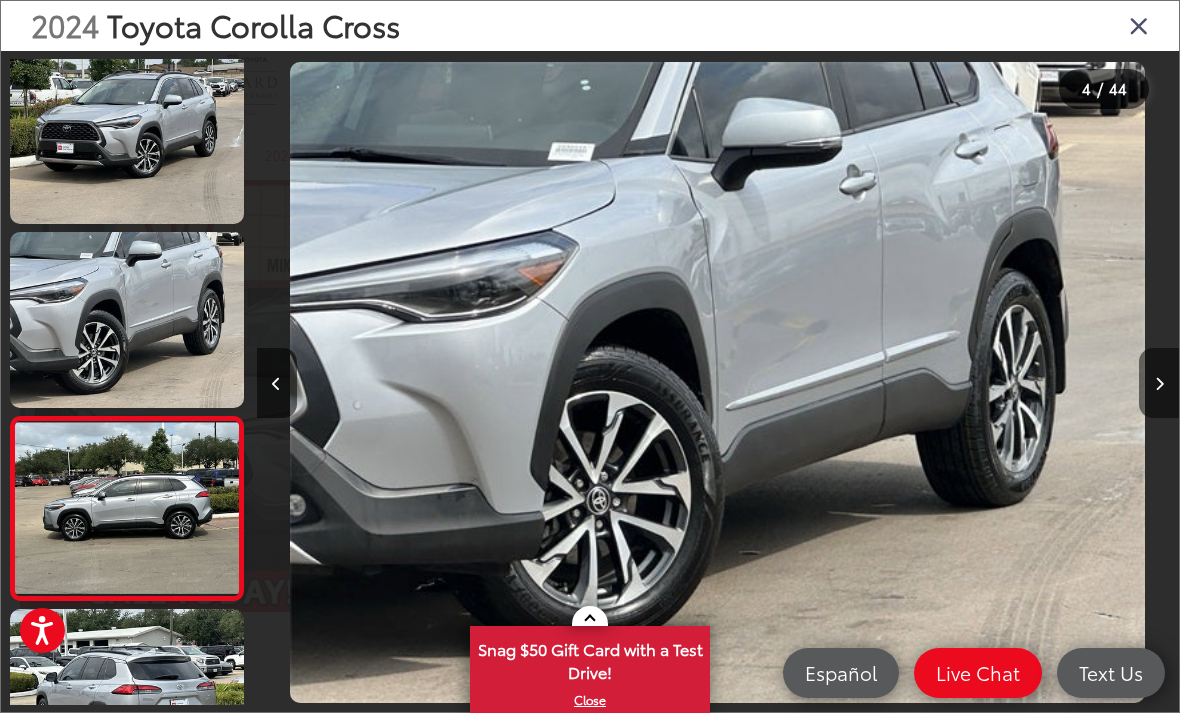 scroll, scrollTop: 0, scrollLeft: 2557, axis: horizontal 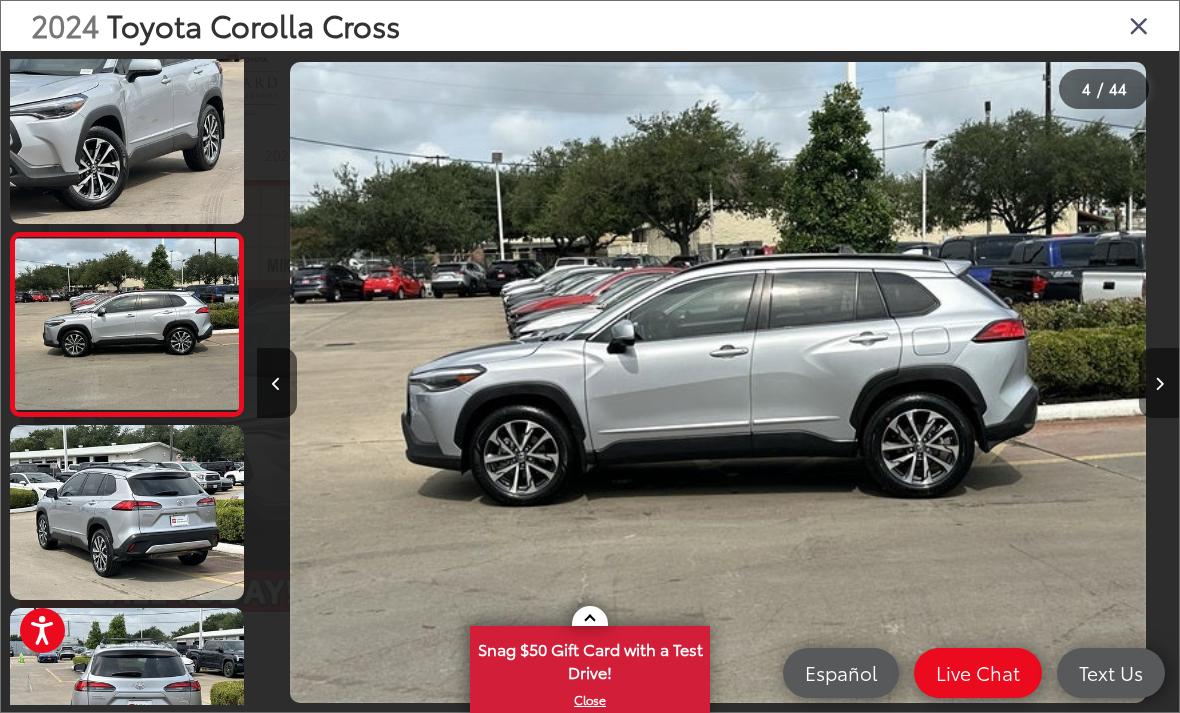 click at bounding box center [1159, 383] 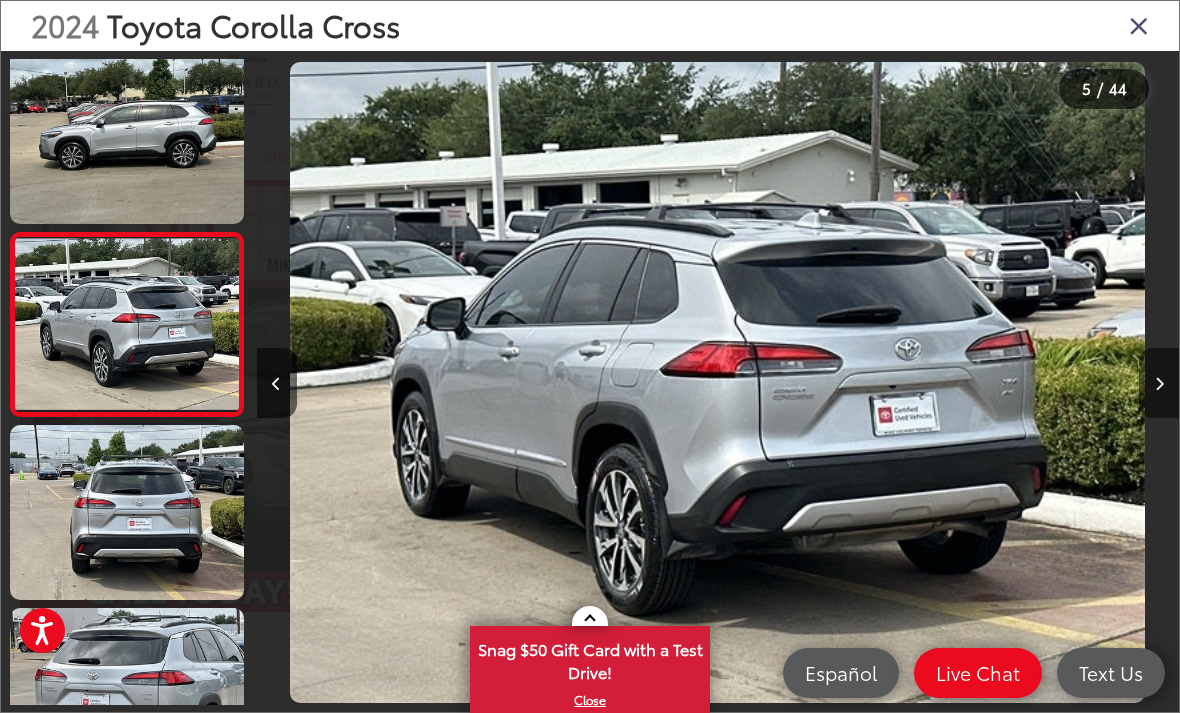 click at bounding box center [1159, 383] 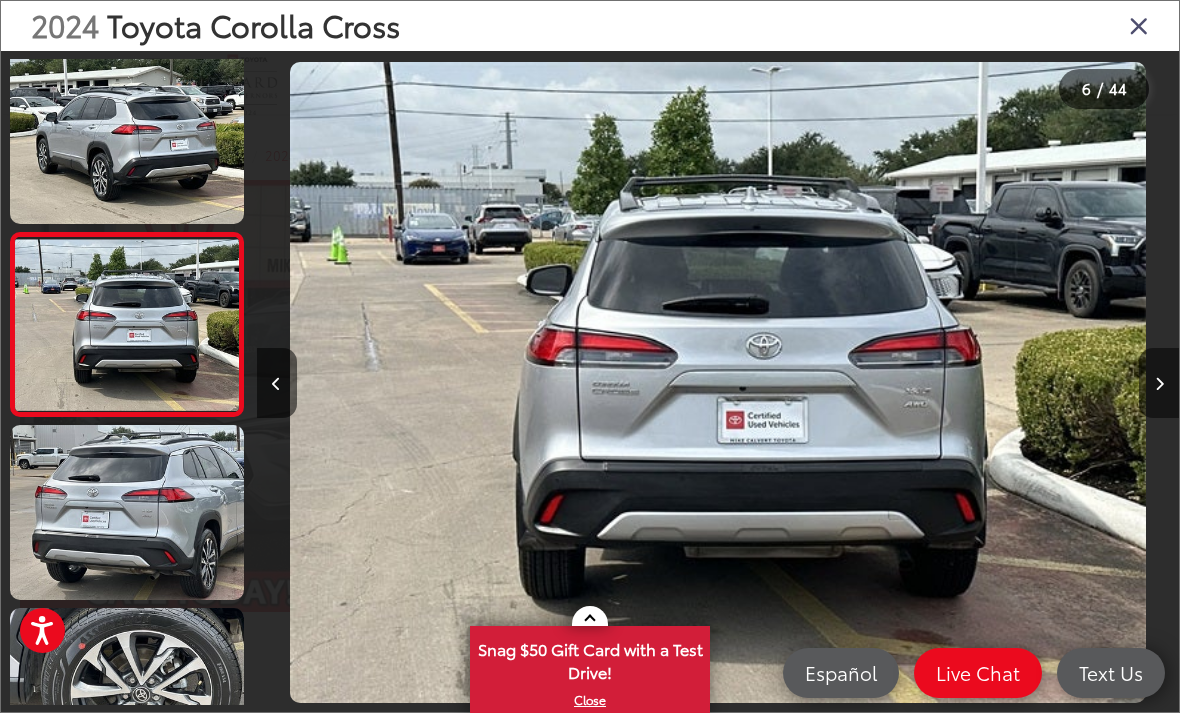 click at bounding box center [1159, 383] 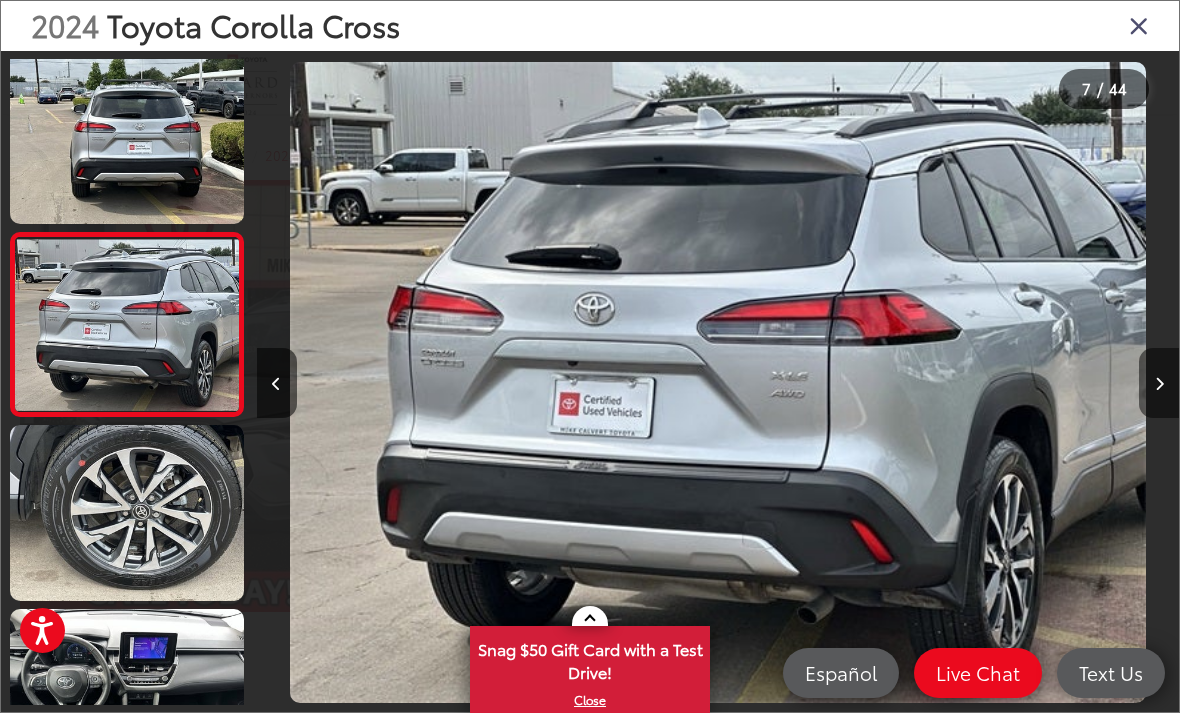click at bounding box center (1159, 383) 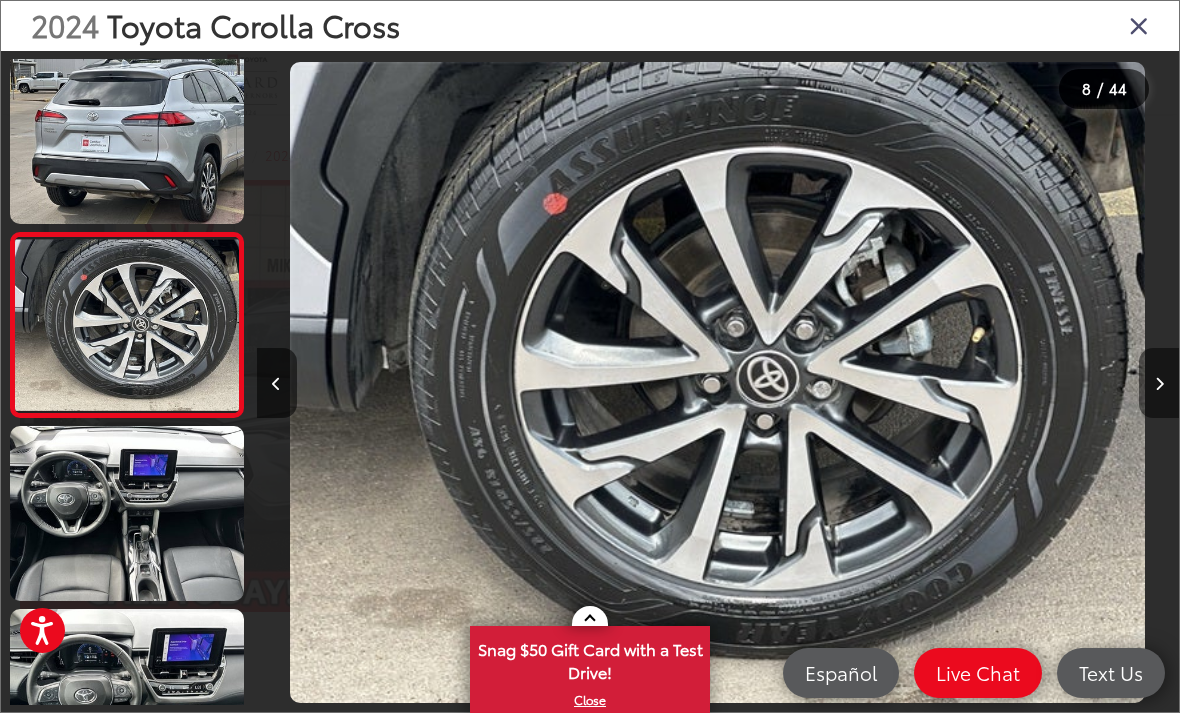 click at bounding box center [1159, 383] 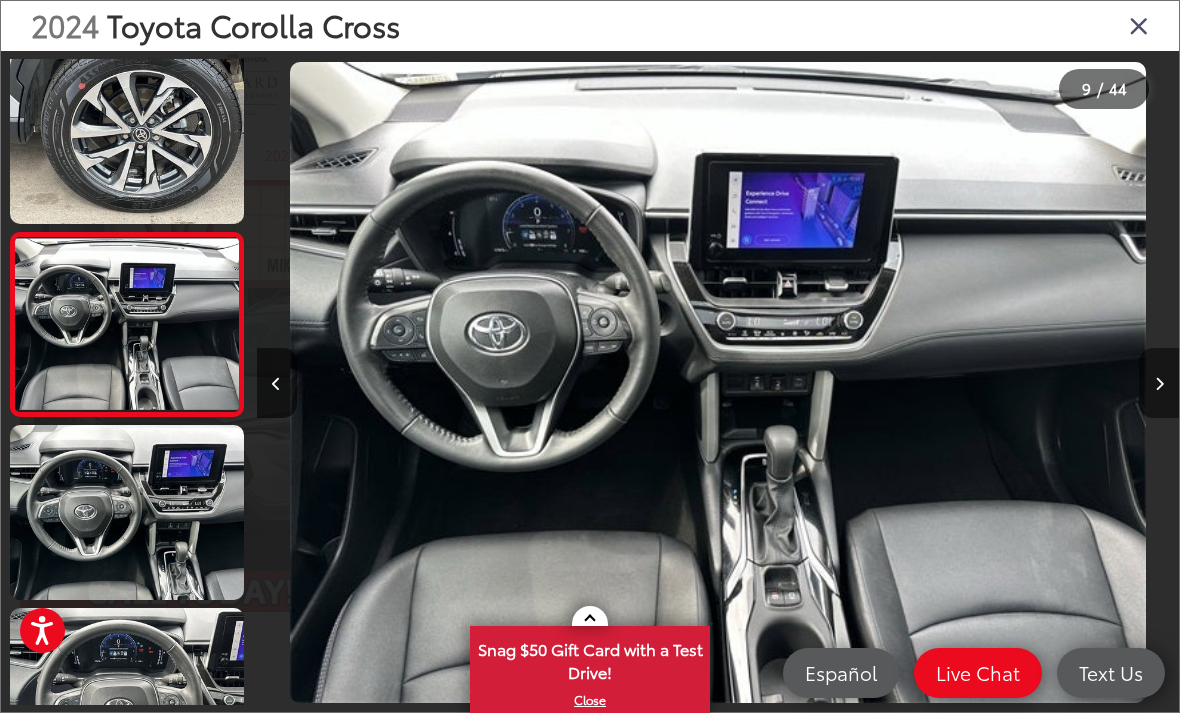 click at bounding box center (1159, 383) 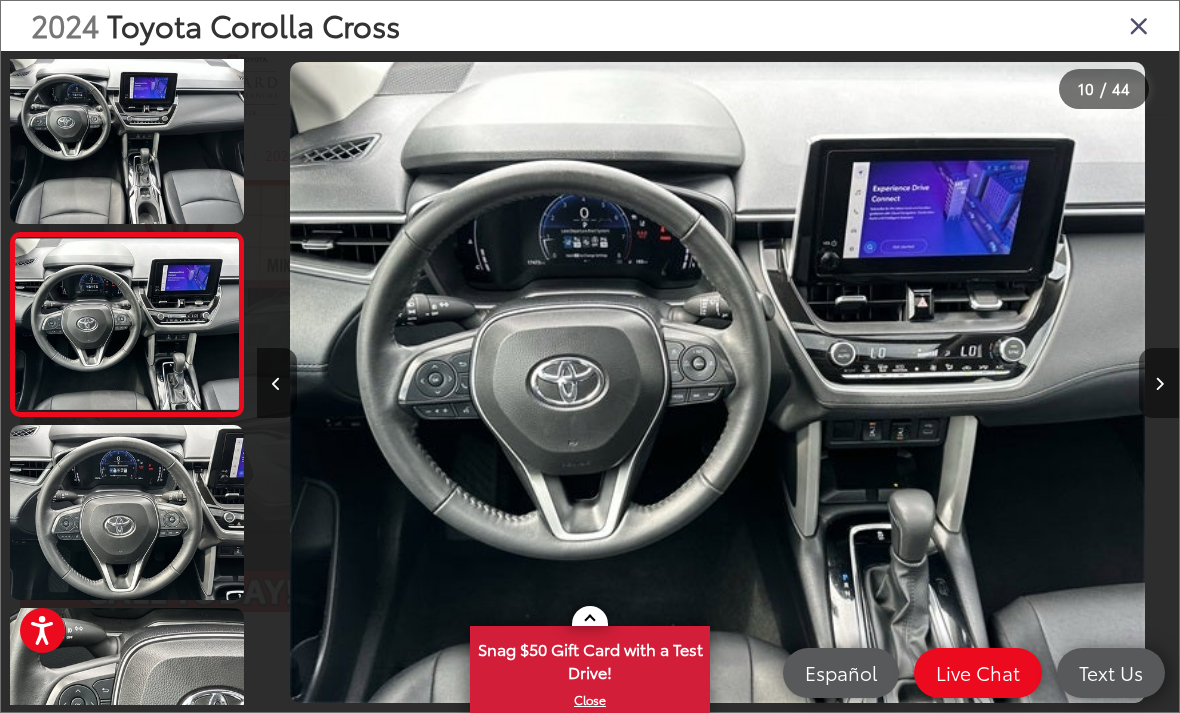 click at bounding box center (1159, 383) 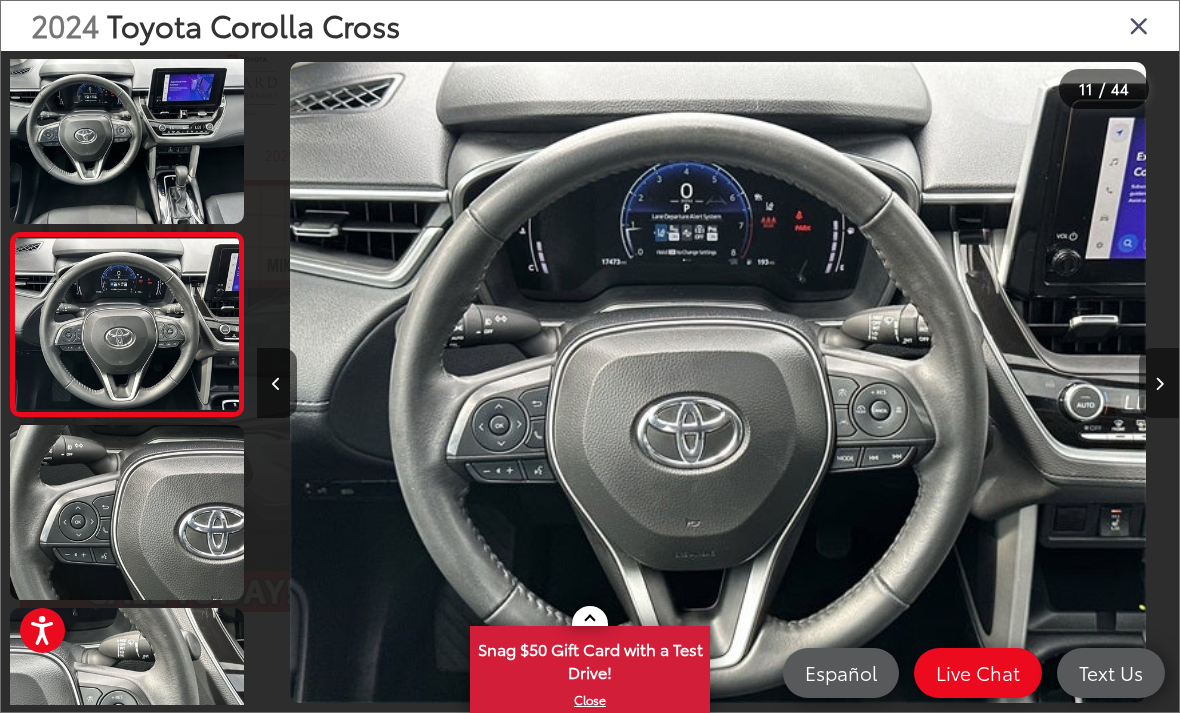 click at bounding box center [1159, 383] 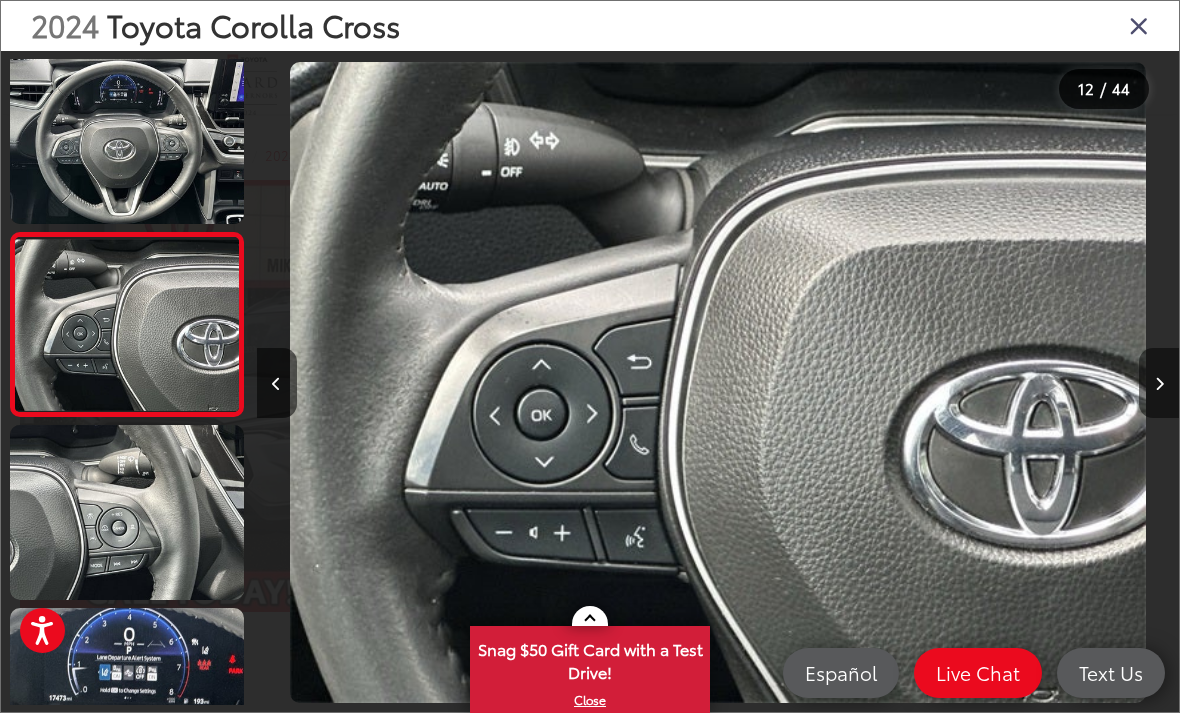 click at bounding box center [1159, 383] 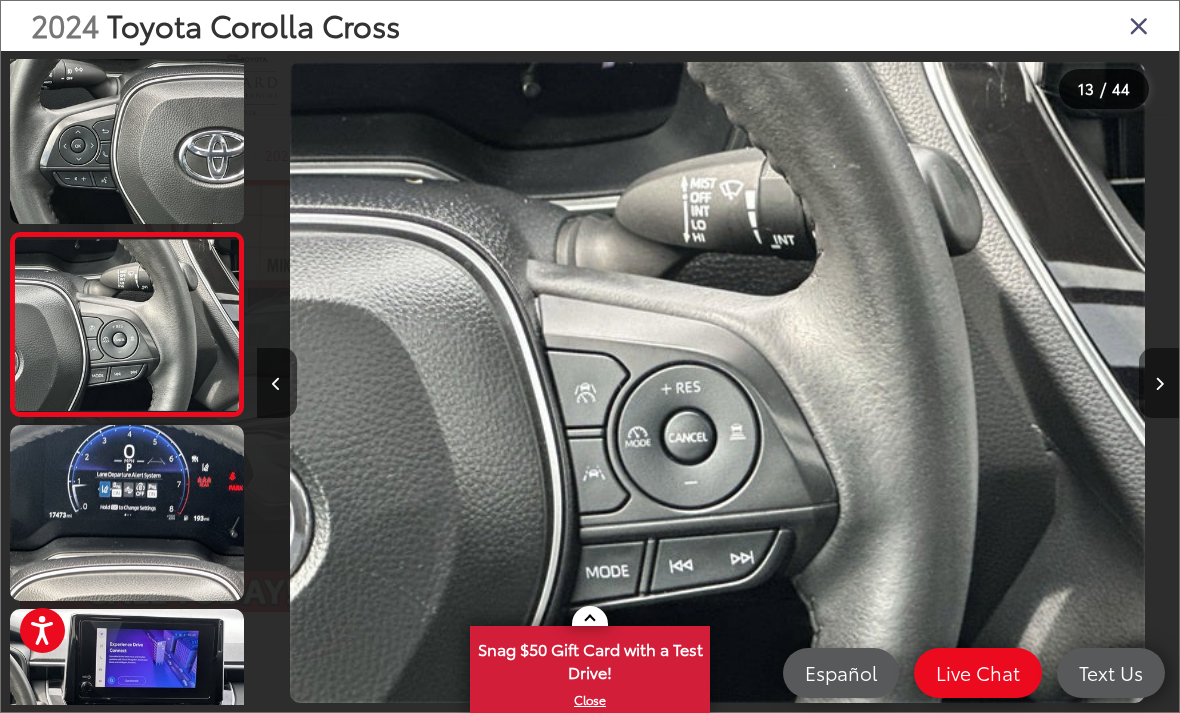click at bounding box center (1159, 383) 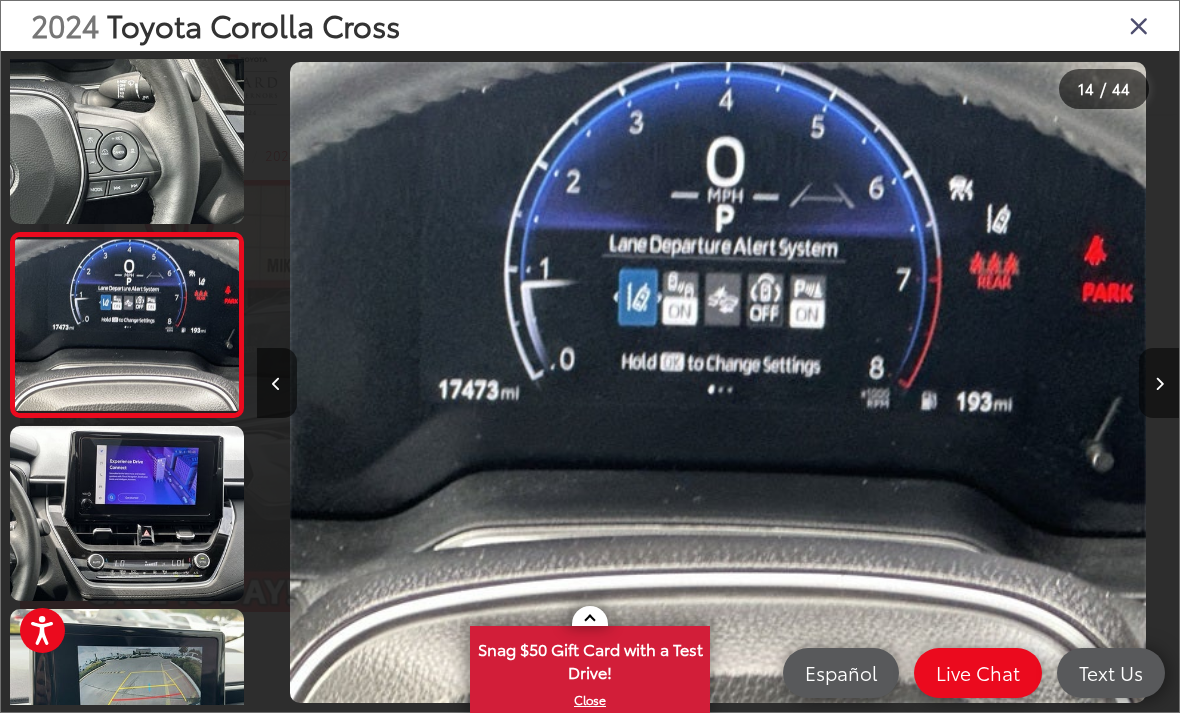 click at bounding box center (1159, 383) 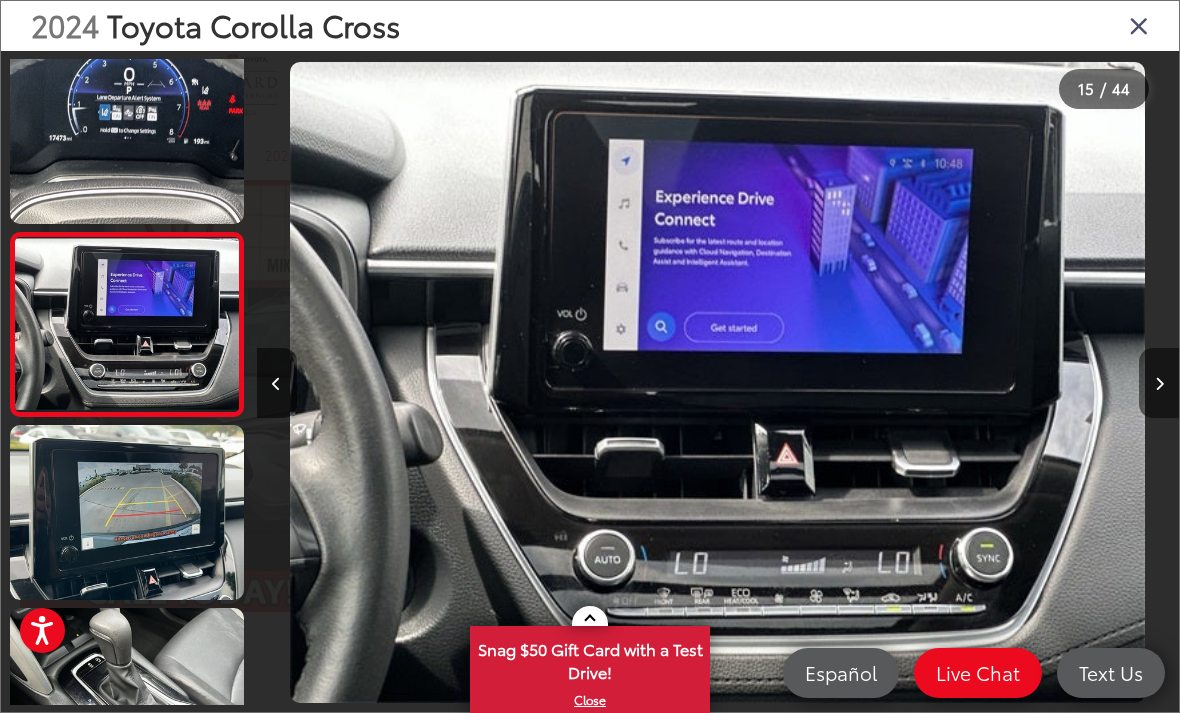 click at bounding box center [1159, 383] 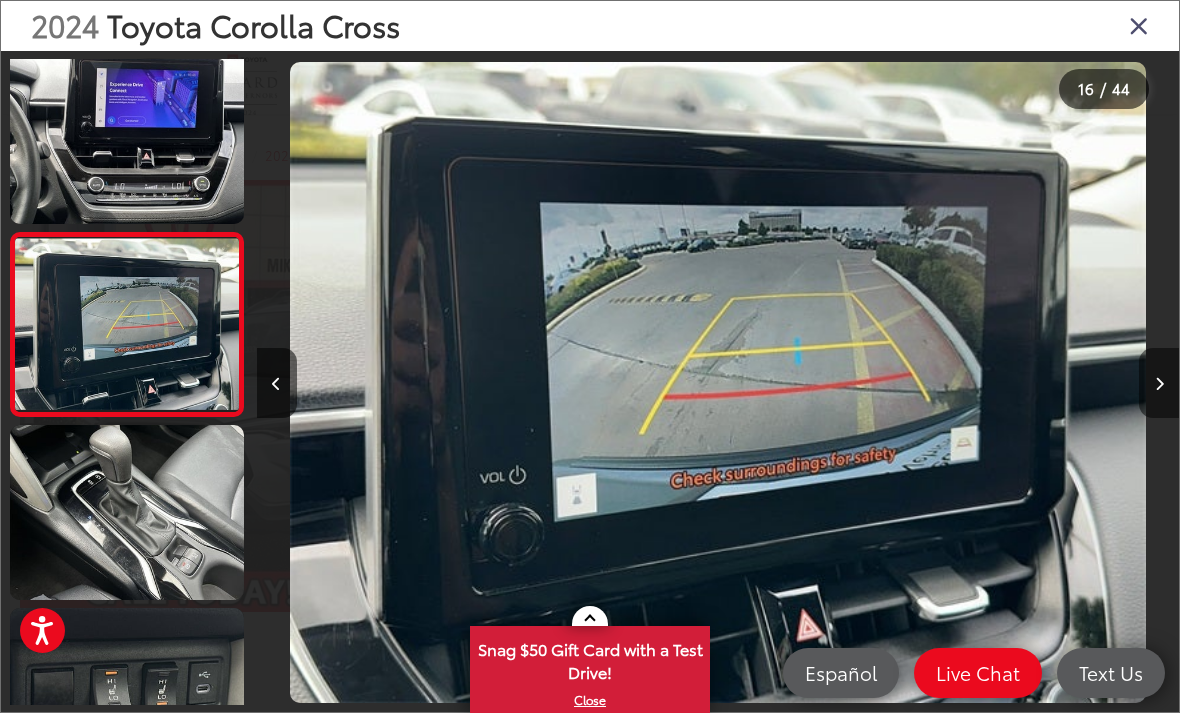 click at bounding box center [1159, 383] 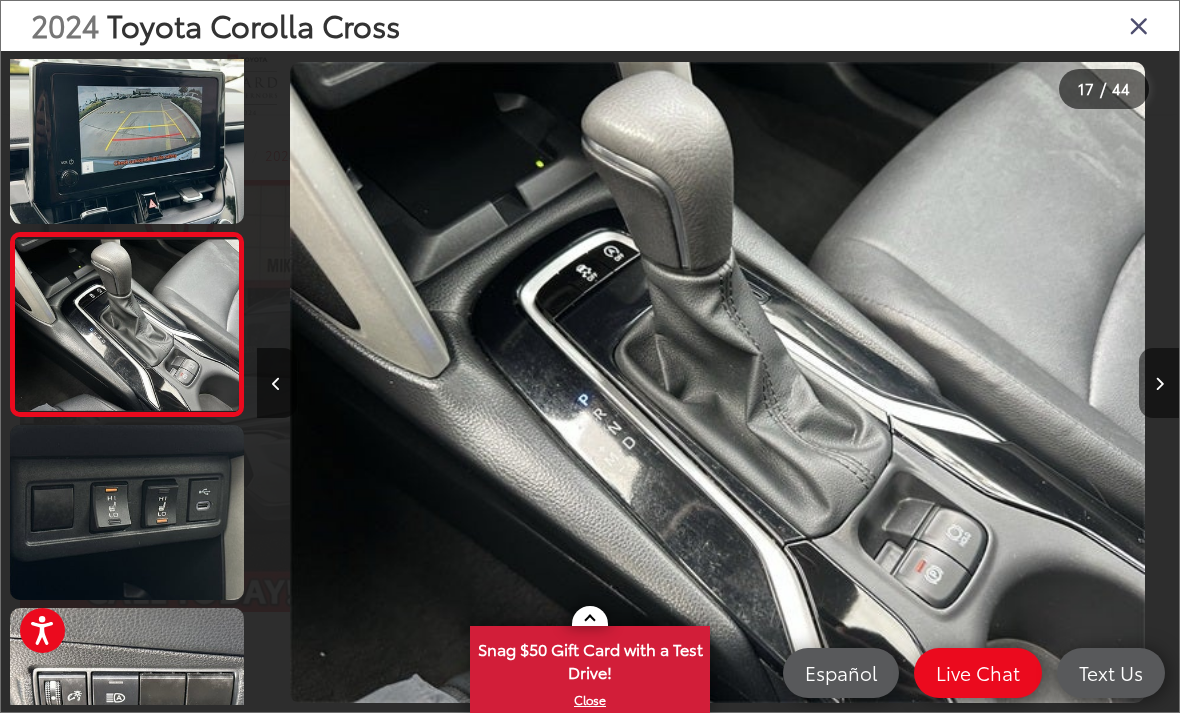 click at bounding box center [1159, 383] 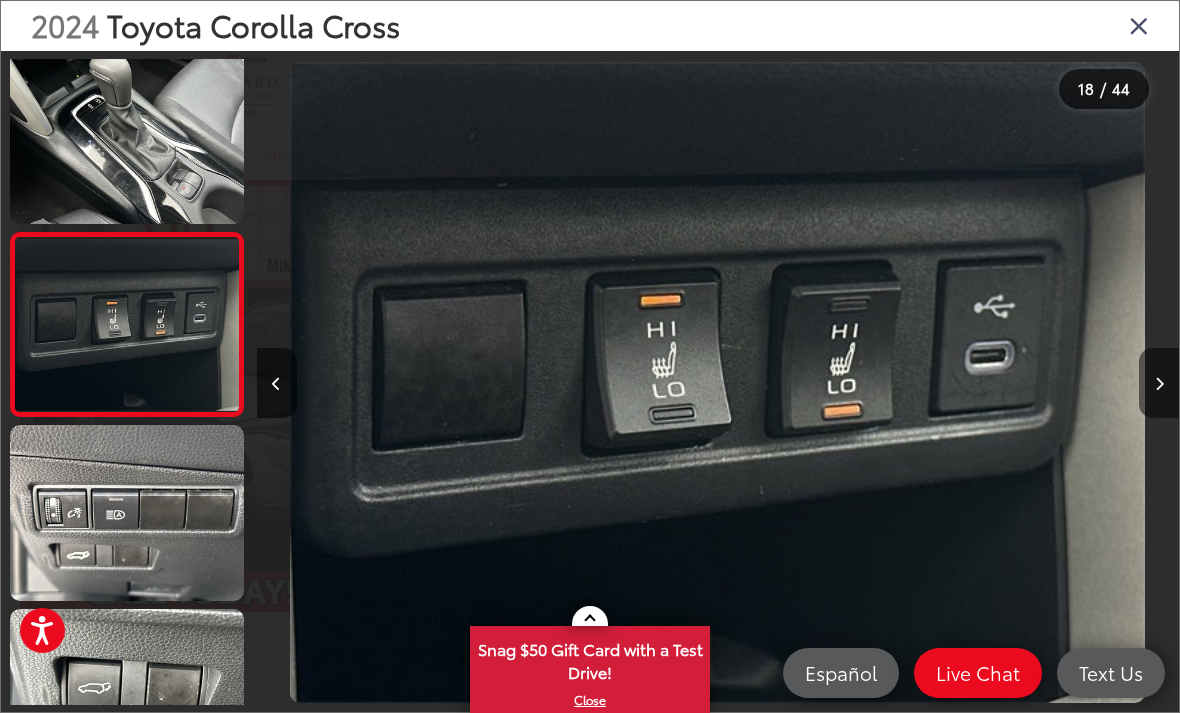 click at bounding box center [1159, 383] 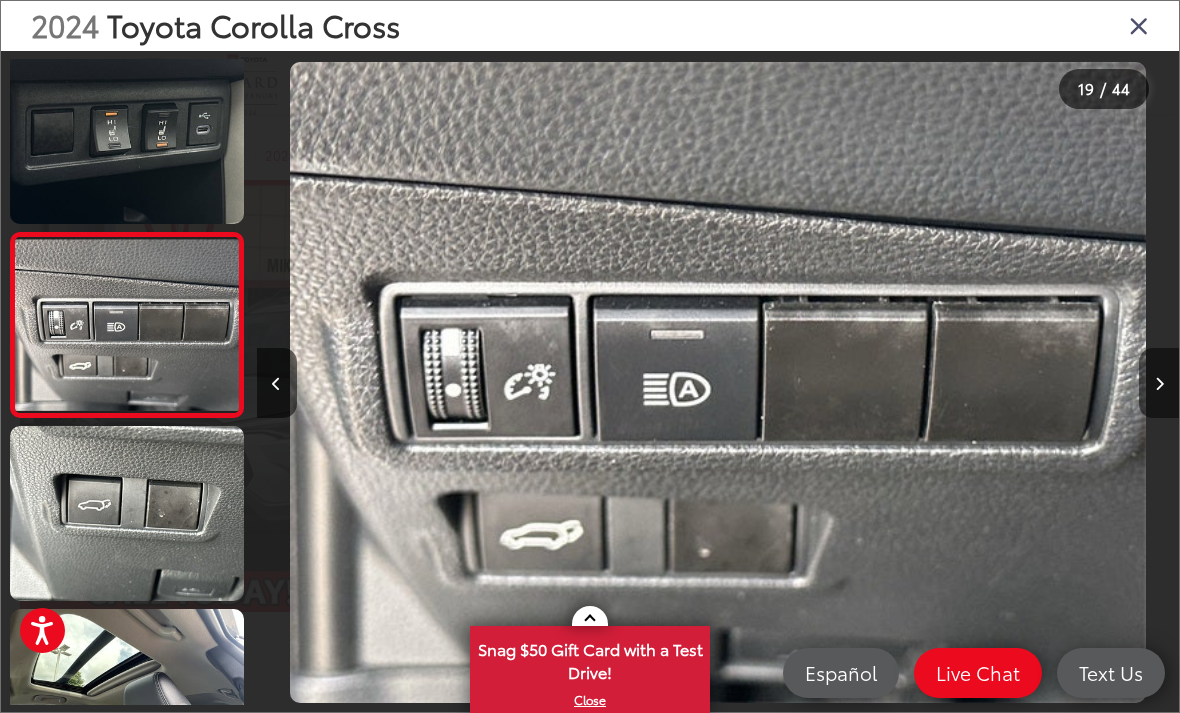 click at bounding box center (1159, 383) 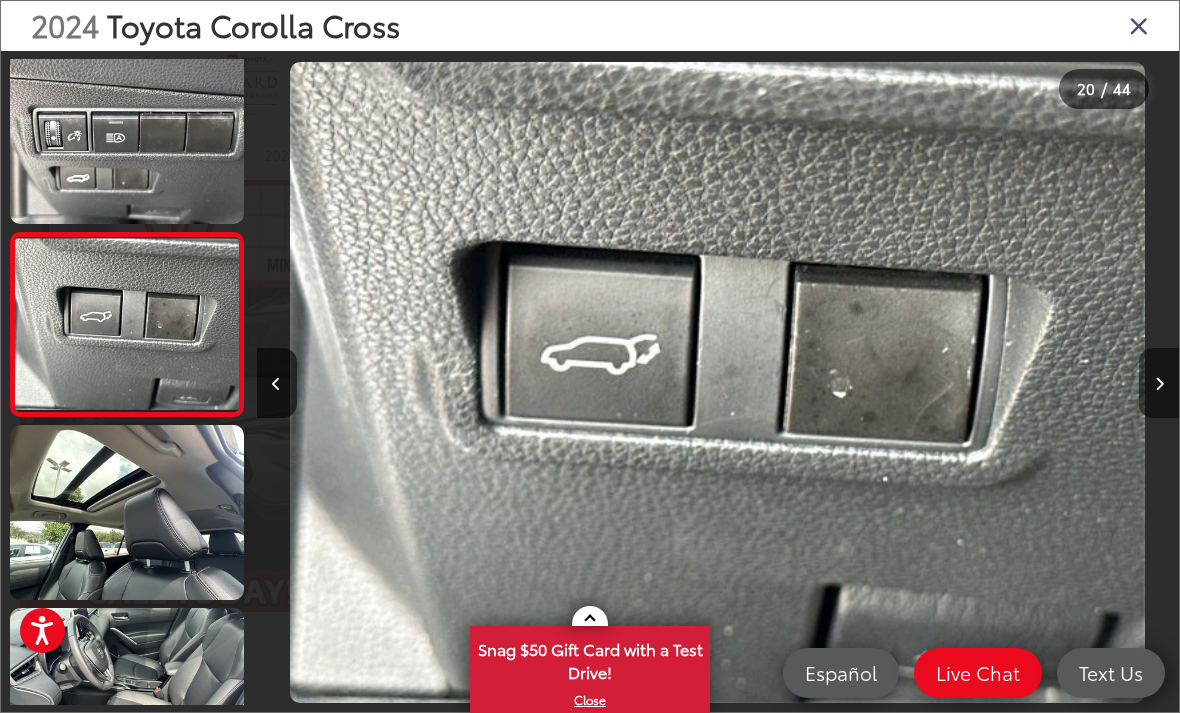 click at bounding box center [1159, 383] 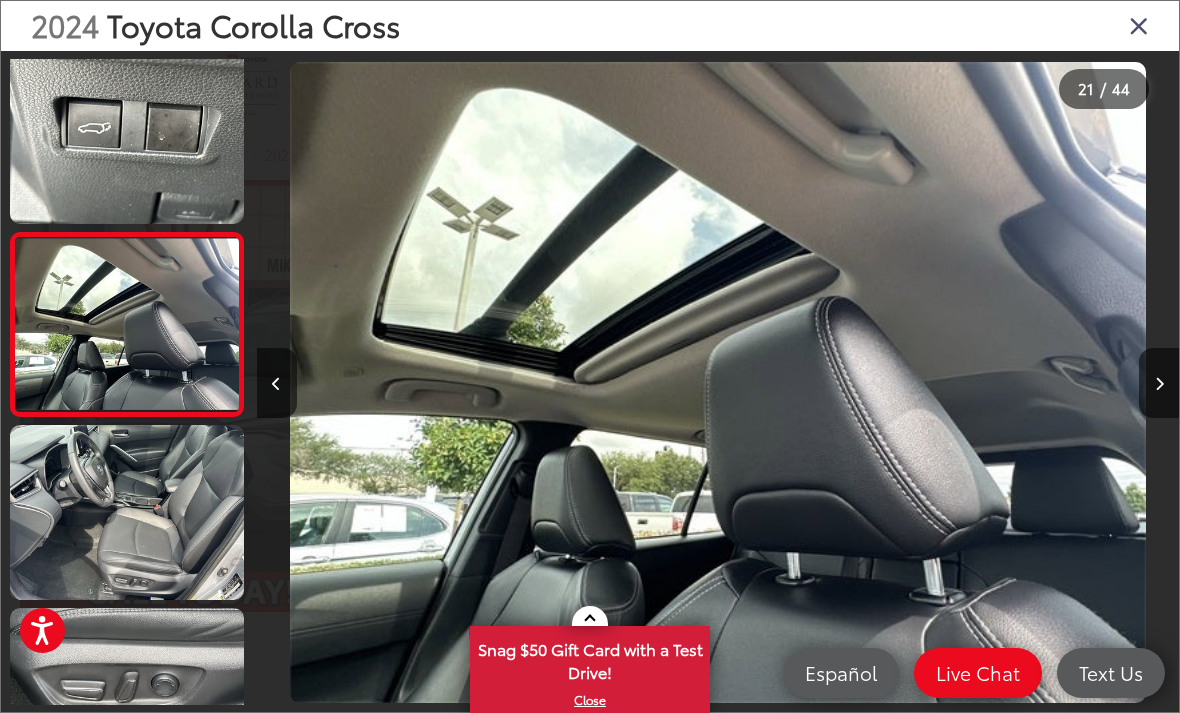 click at bounding box center [1139, 25] 